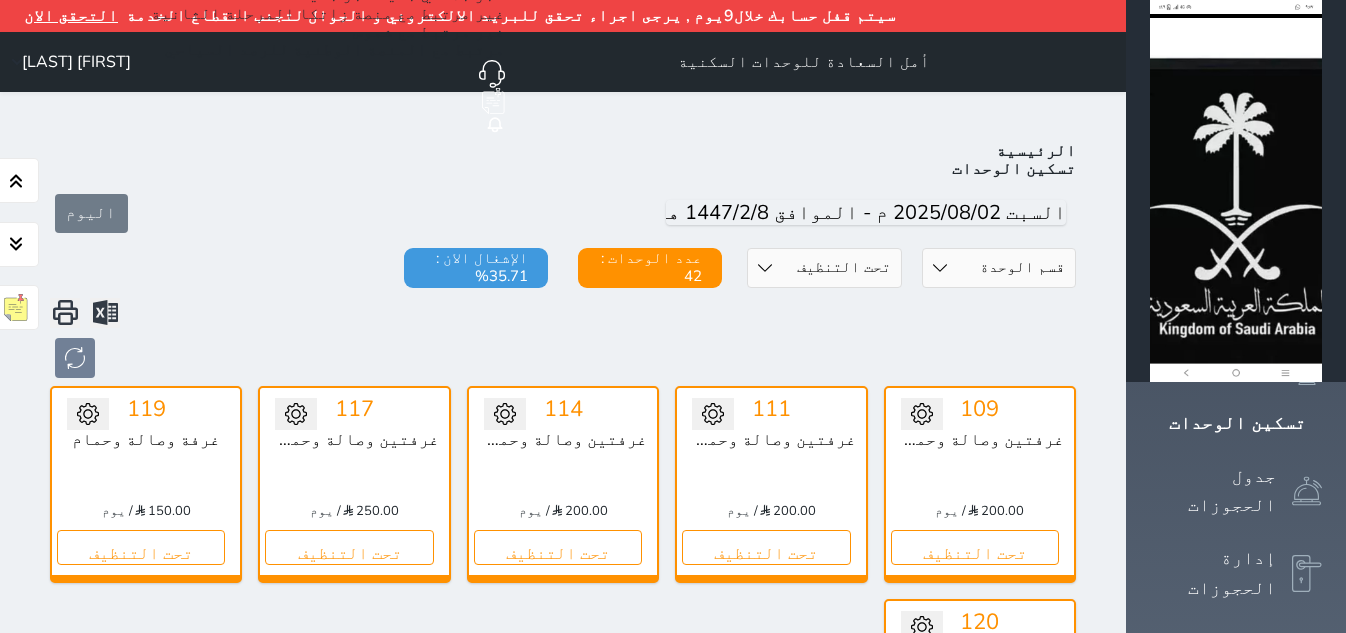 select on "2" 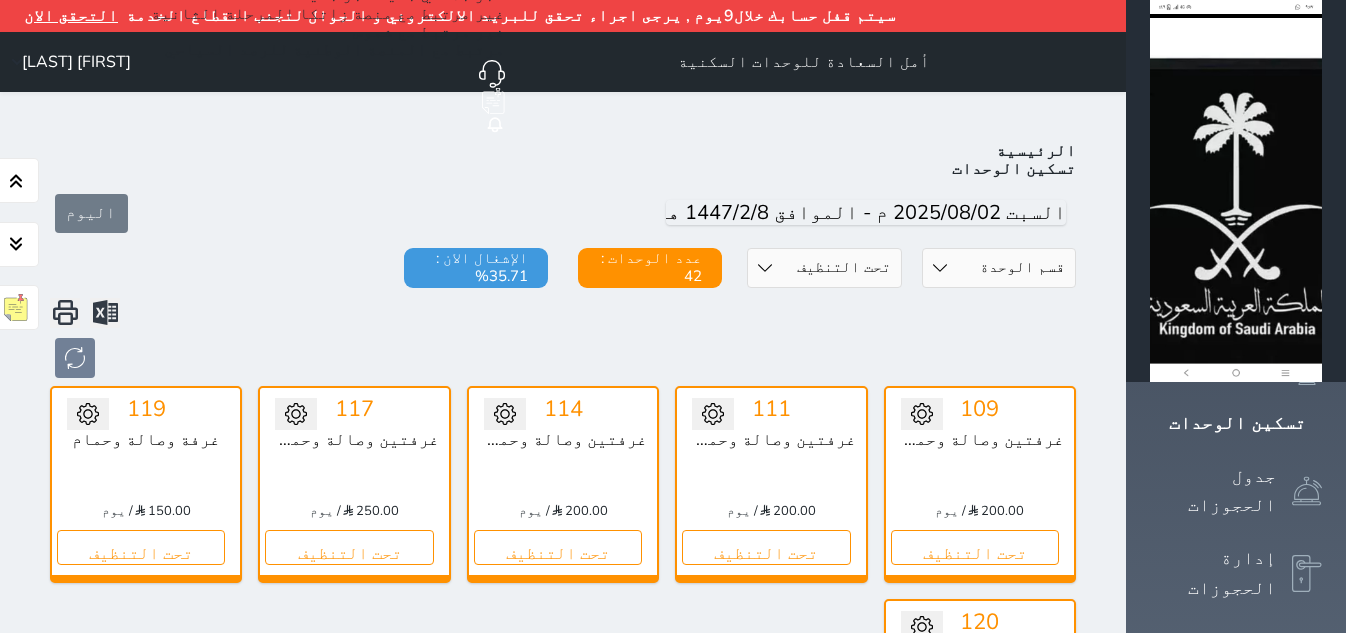 scroll, scrollTop: 0, scrollLeft: 0, axis: both 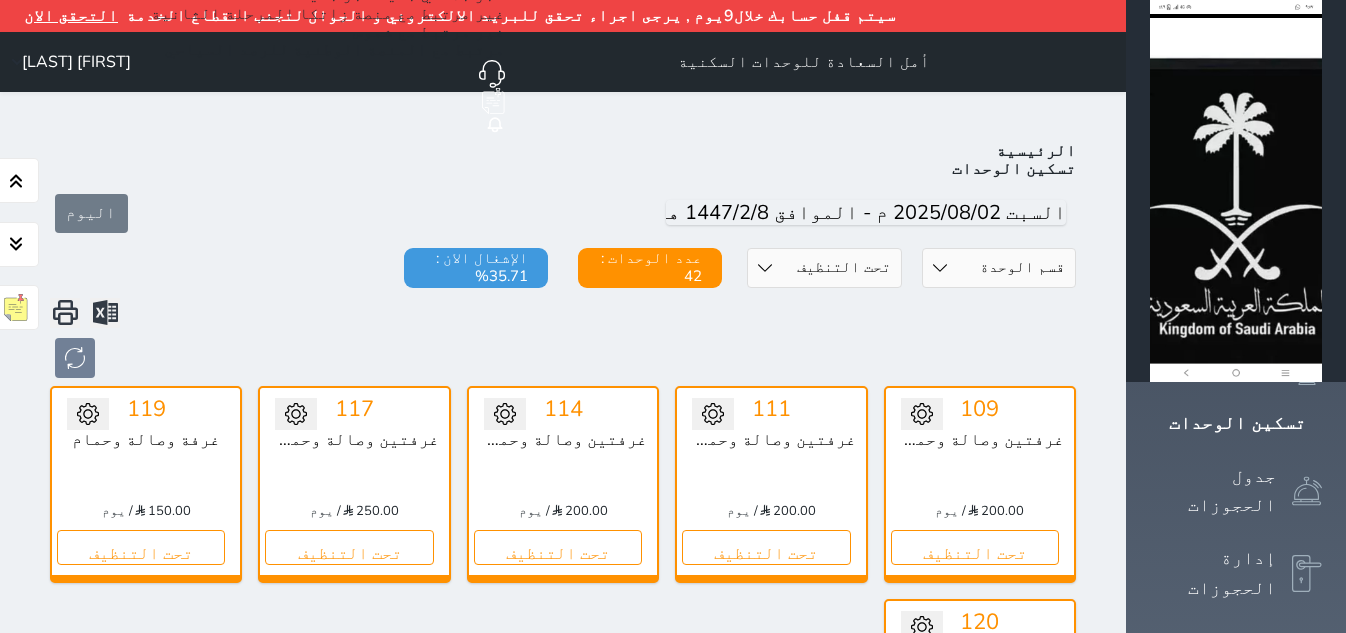 click on "تحت التنظيف" at bounding box center [975, 761] 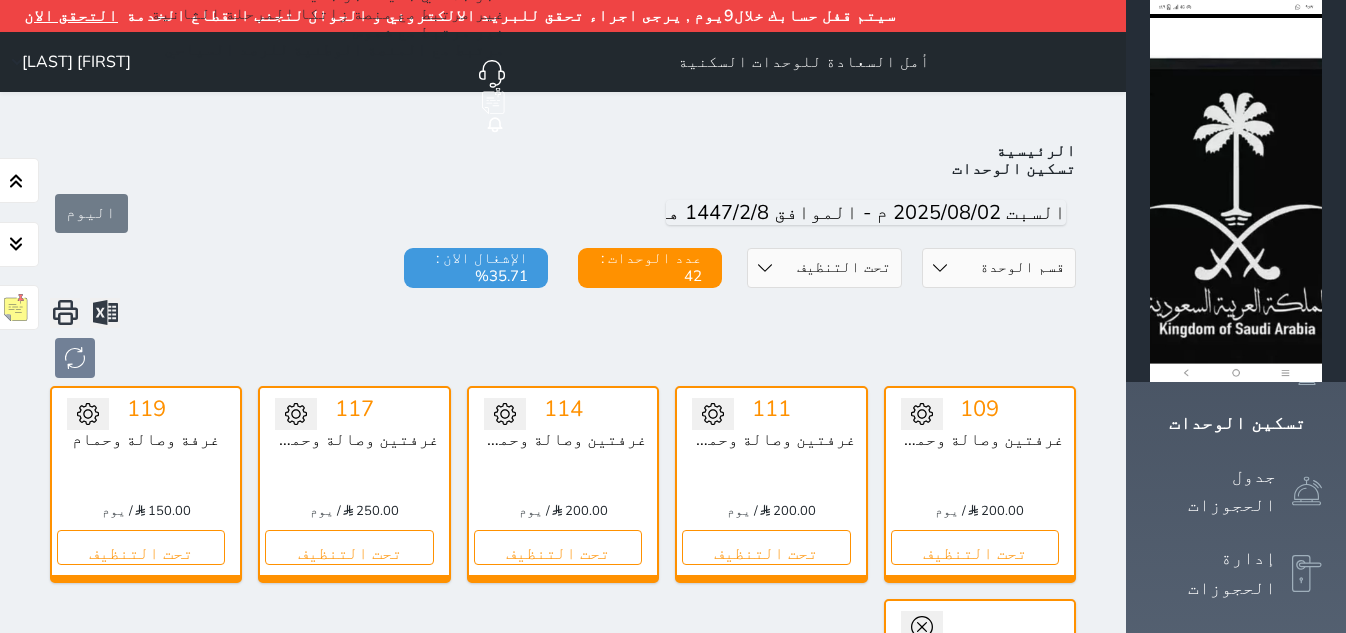 click on "تحويل لمتاح" at bounding box center (980, 660) 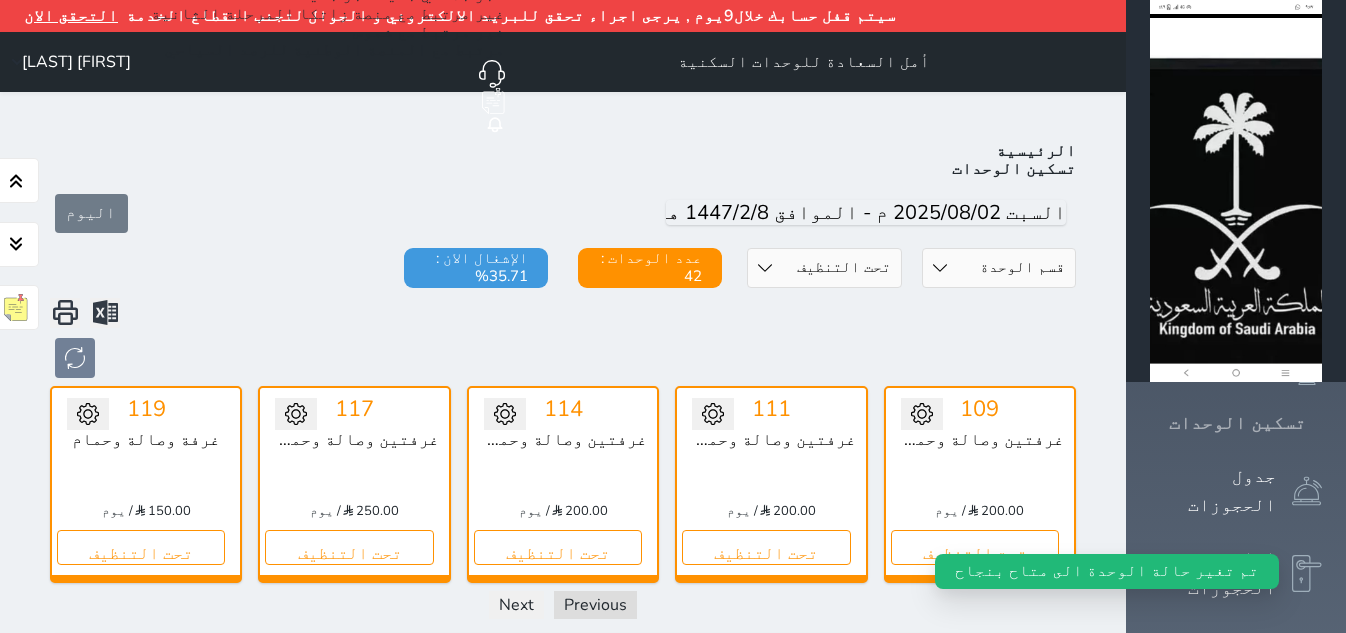click on "تسكين الوحدات" at bounding box center [1237, 423] 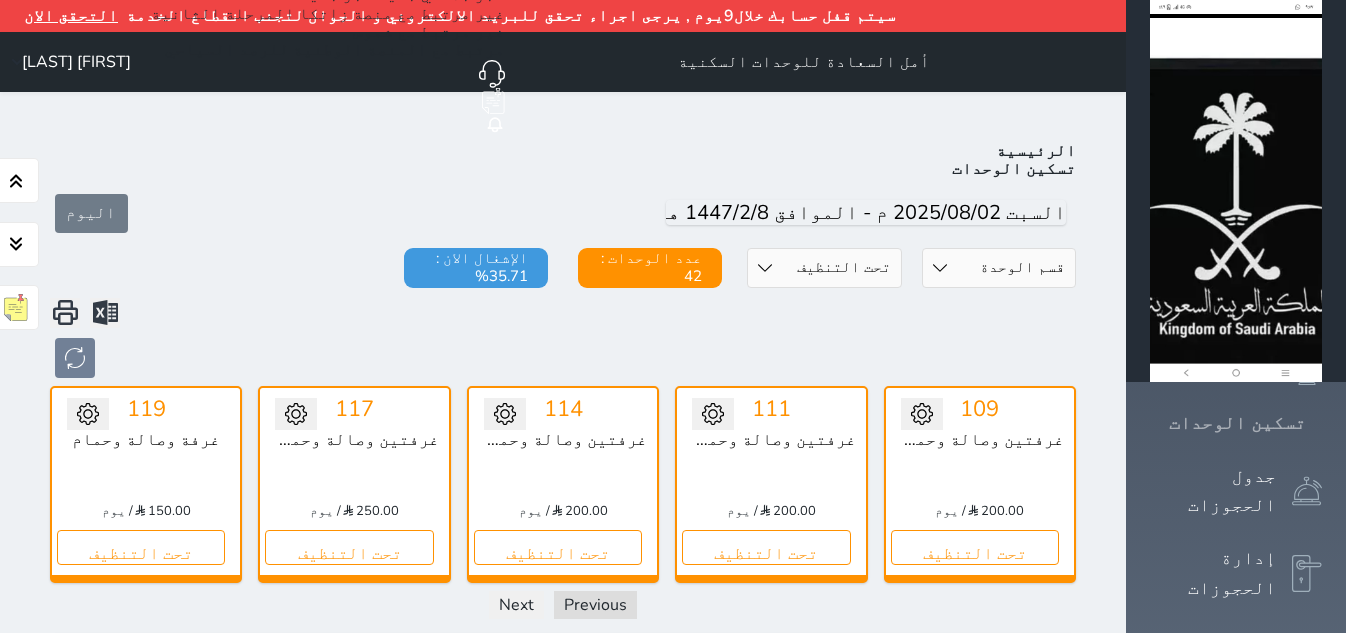 click on "تسكين الوحدات" at bounding box center (1237, 423) 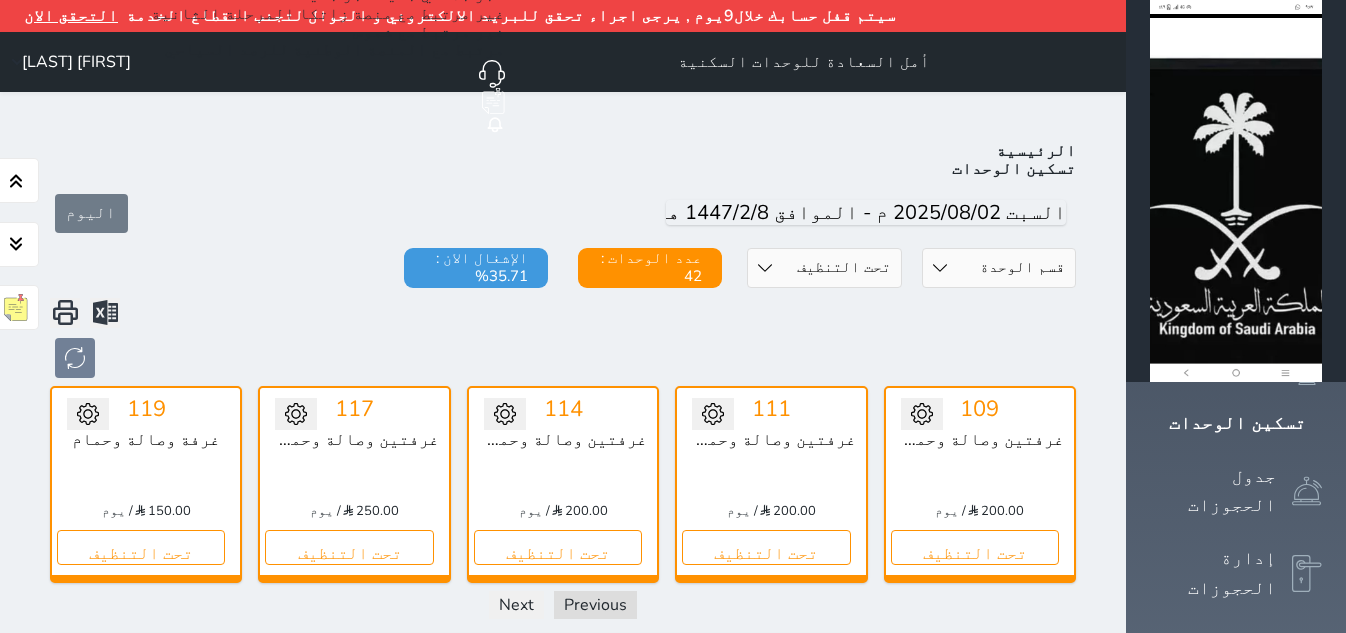 click on "حالة الوحدات متاح تحت التنظيف تحت الصيانة سجل دخول  لم يتم تسجيل الدخول" at bounding box center [824, 268] 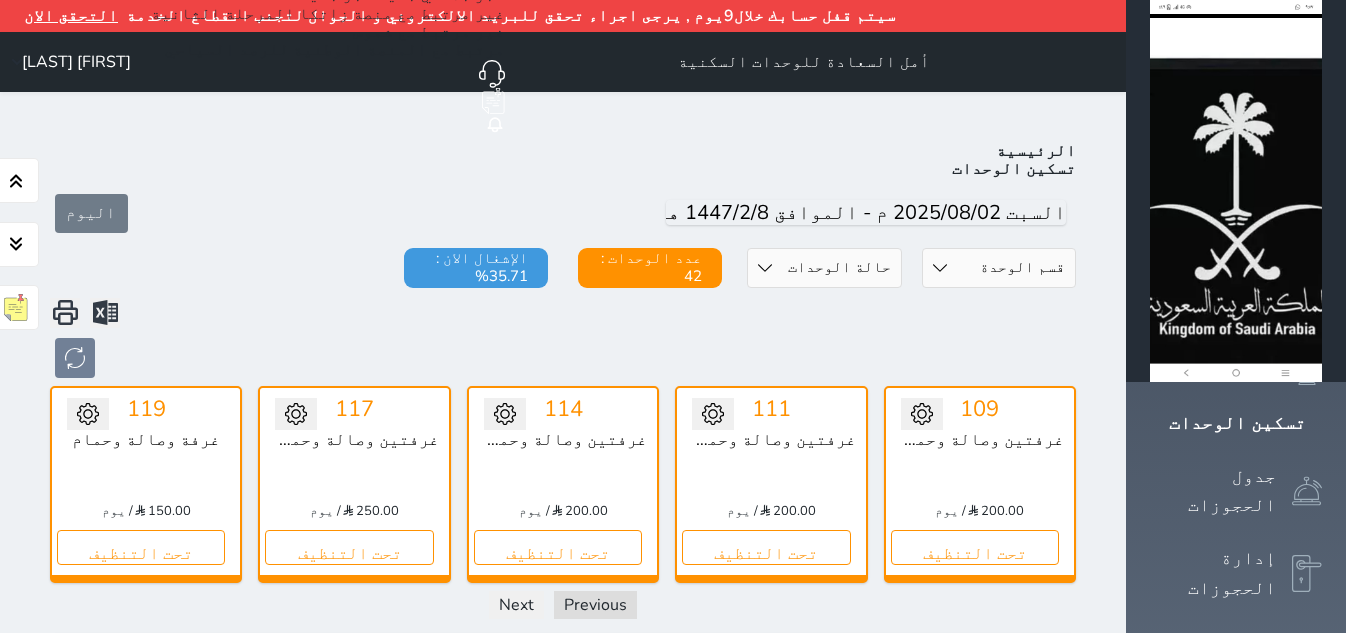 click on "حالة الوحدات متاح تحت التنظيف تحت الصيانة سجل دخول  لم يتم تسجيل الدخول" at bounding box center (824, 268) 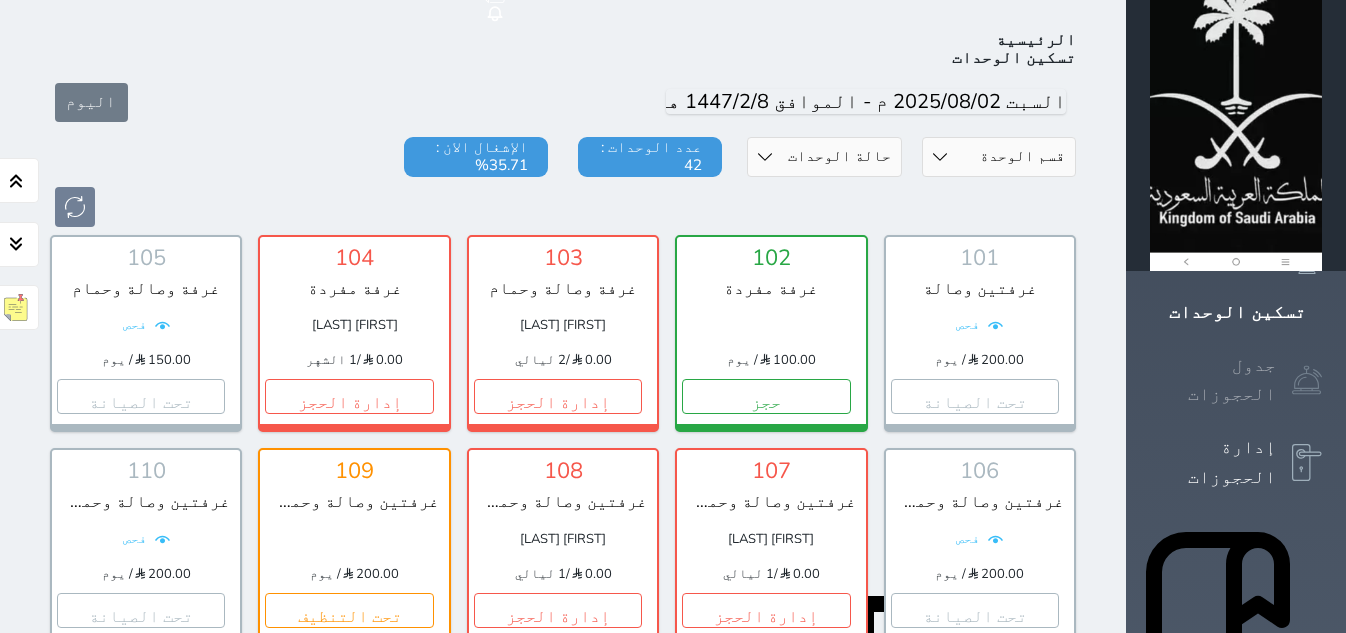 scroll, scrollTop: 110, scrollLeft: 0, axis: vertical 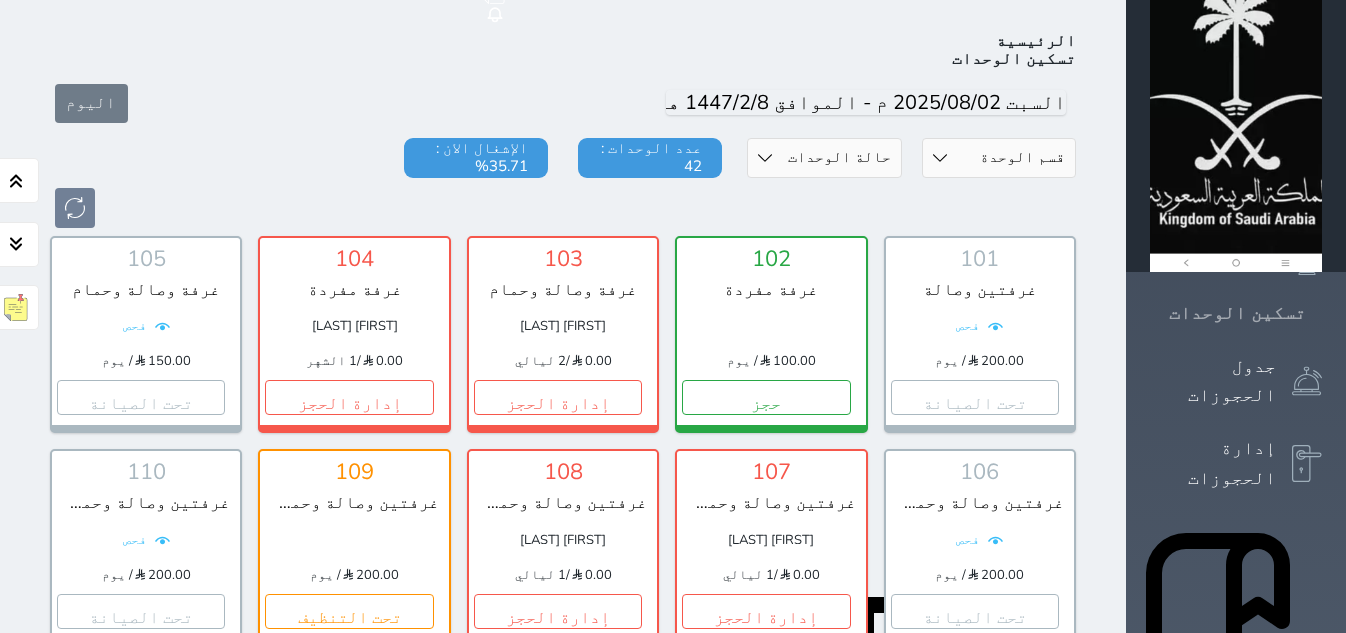 click 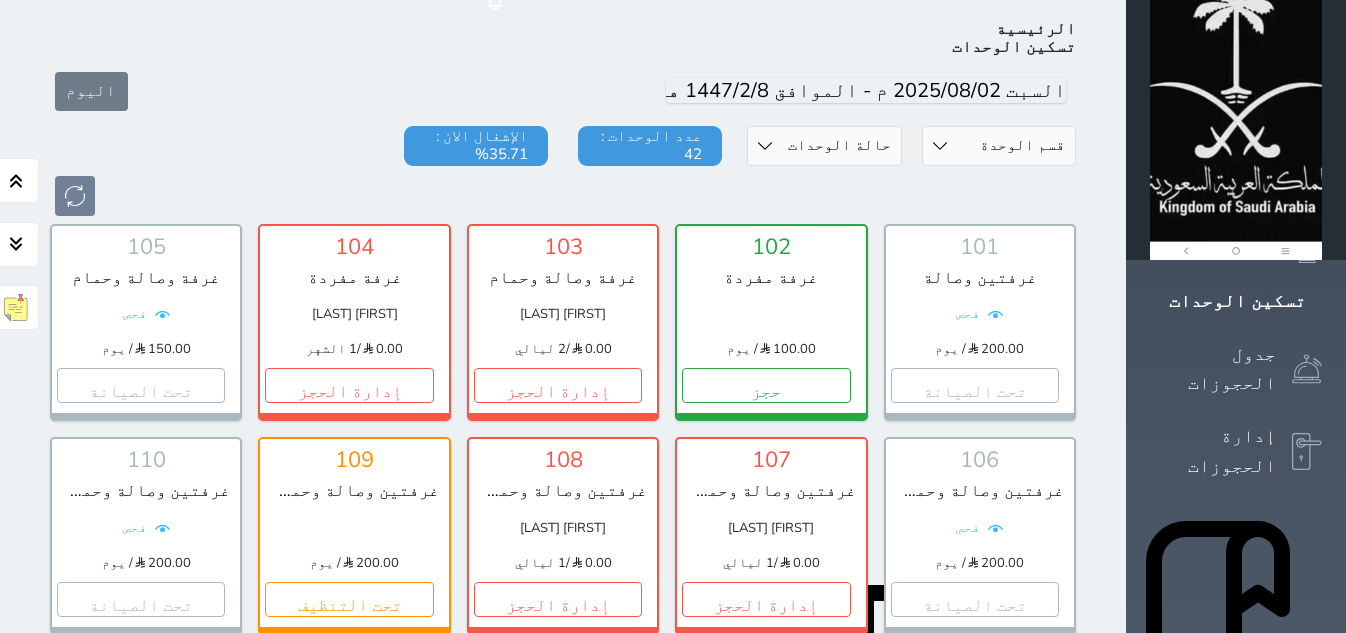 scroll, scrollTop: 110, scrollLeft: 0, axis: vertical 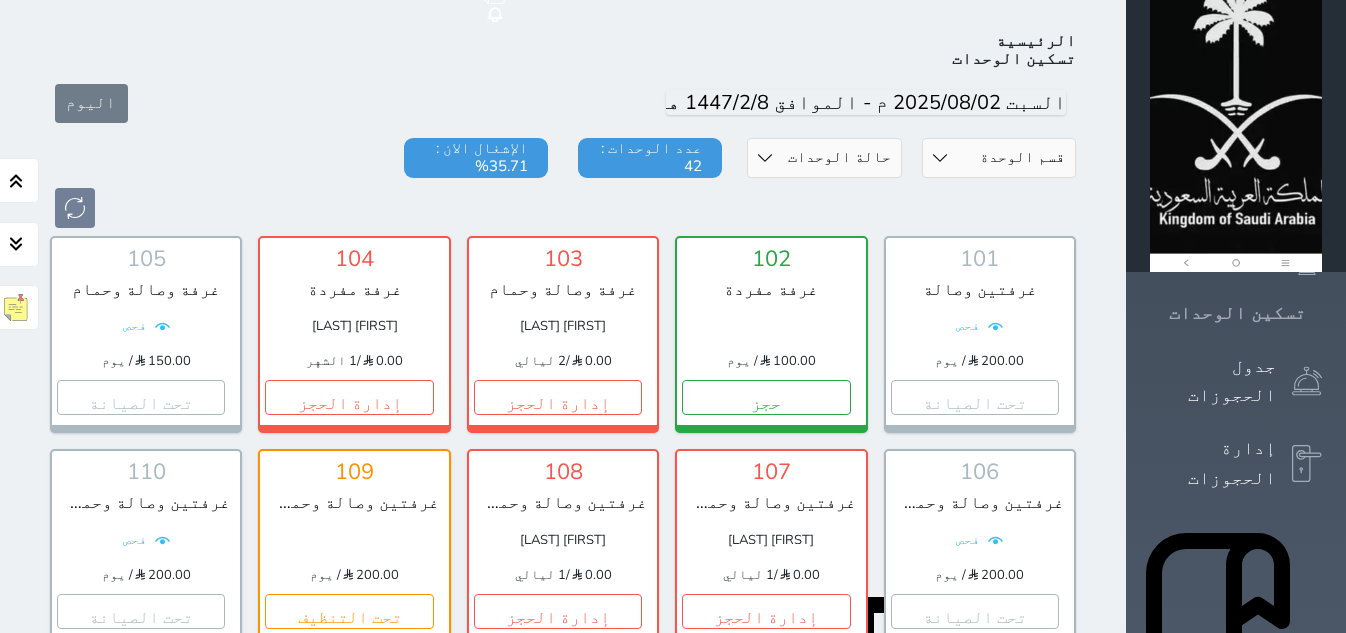 click 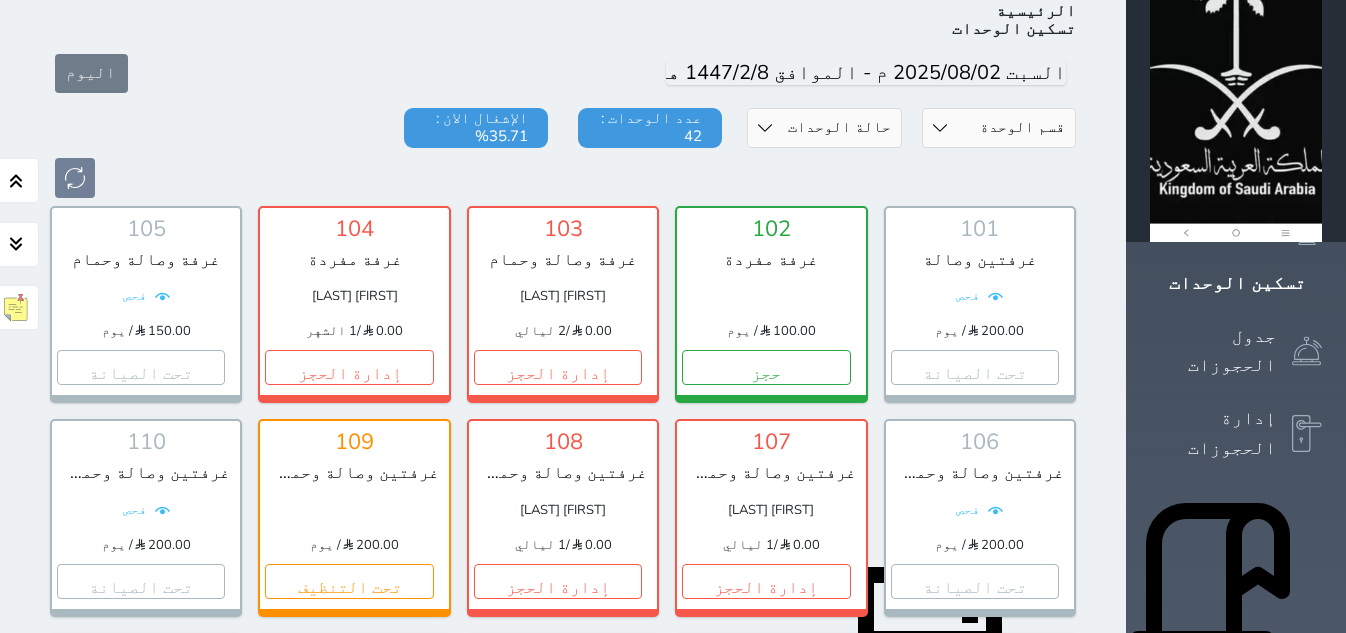 scroll, scrollTop: 110, scrollLeft: 0, axis: vertical 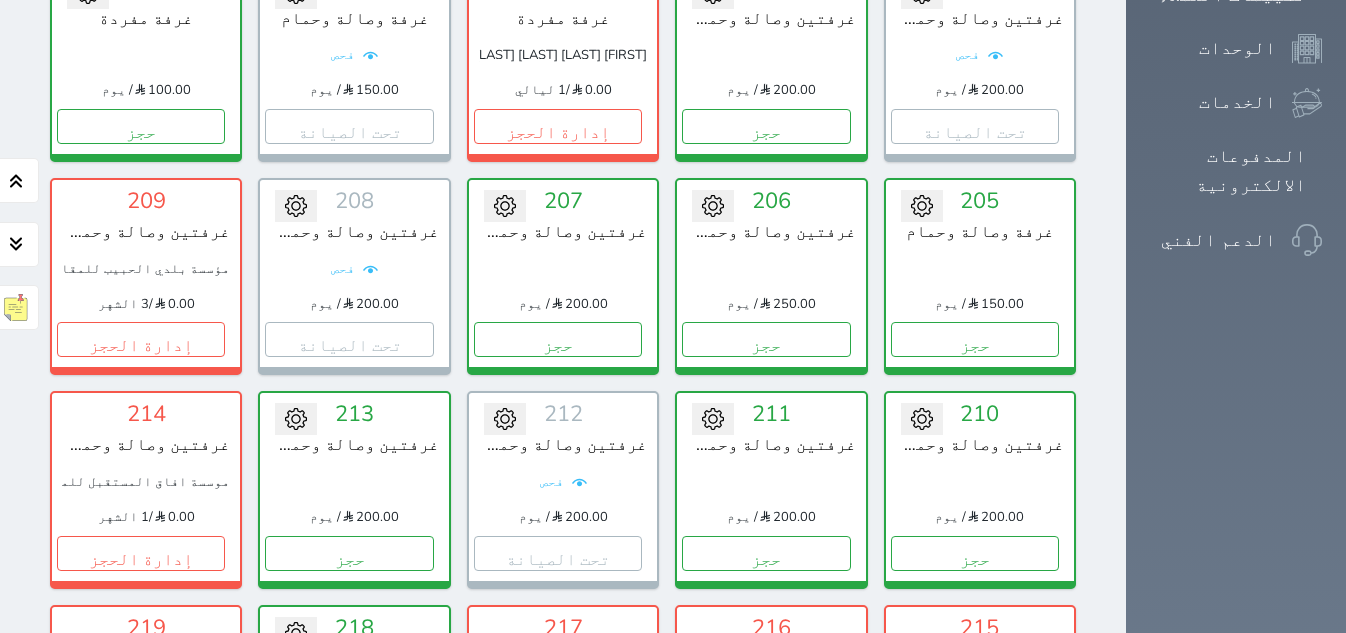 drag, startPoint x: 123, startPoint y: 296, endPoint x: 142, endPoint y: 296, distance: 19 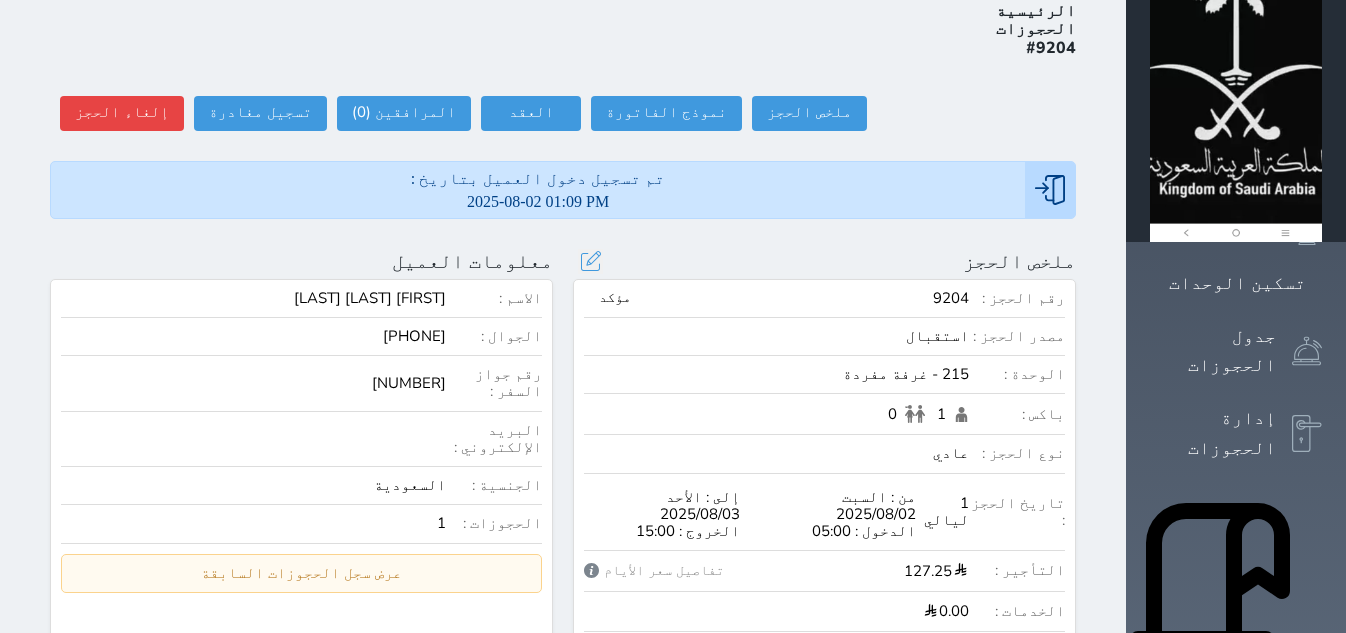 scroll, scrollTop: 0, scrollLeft: 0, axis: both 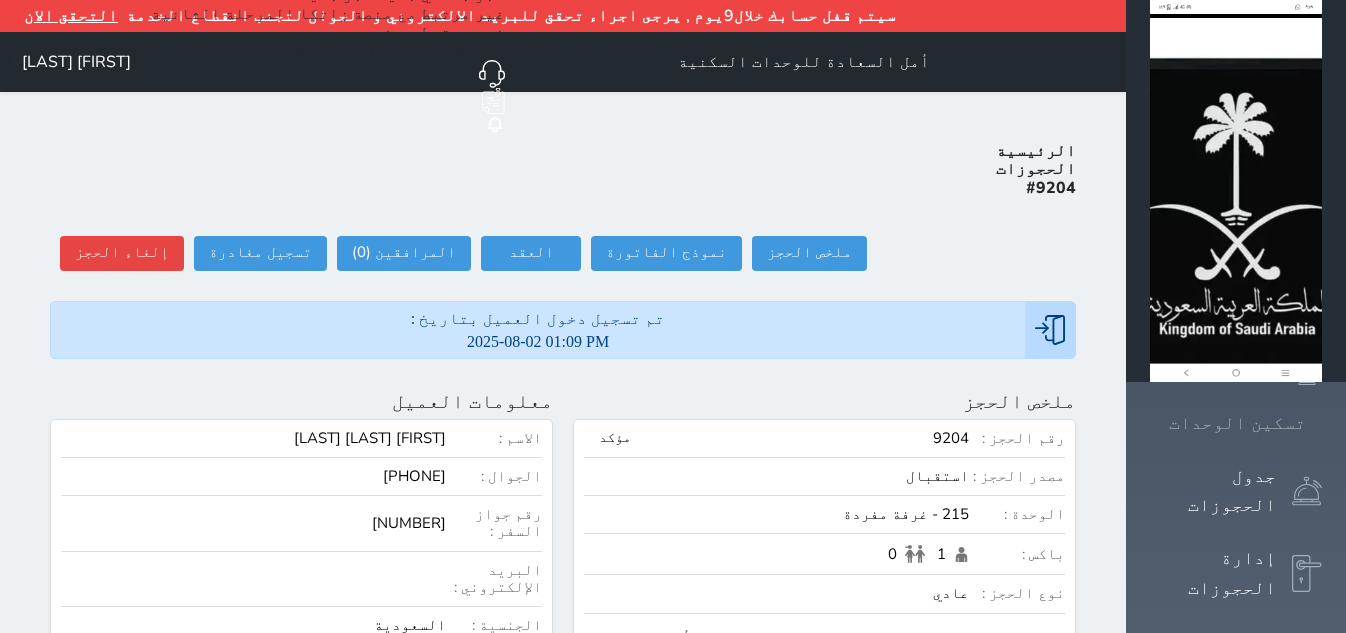 click on "تسكين الوحدات" at bounding box center [1237, 423] 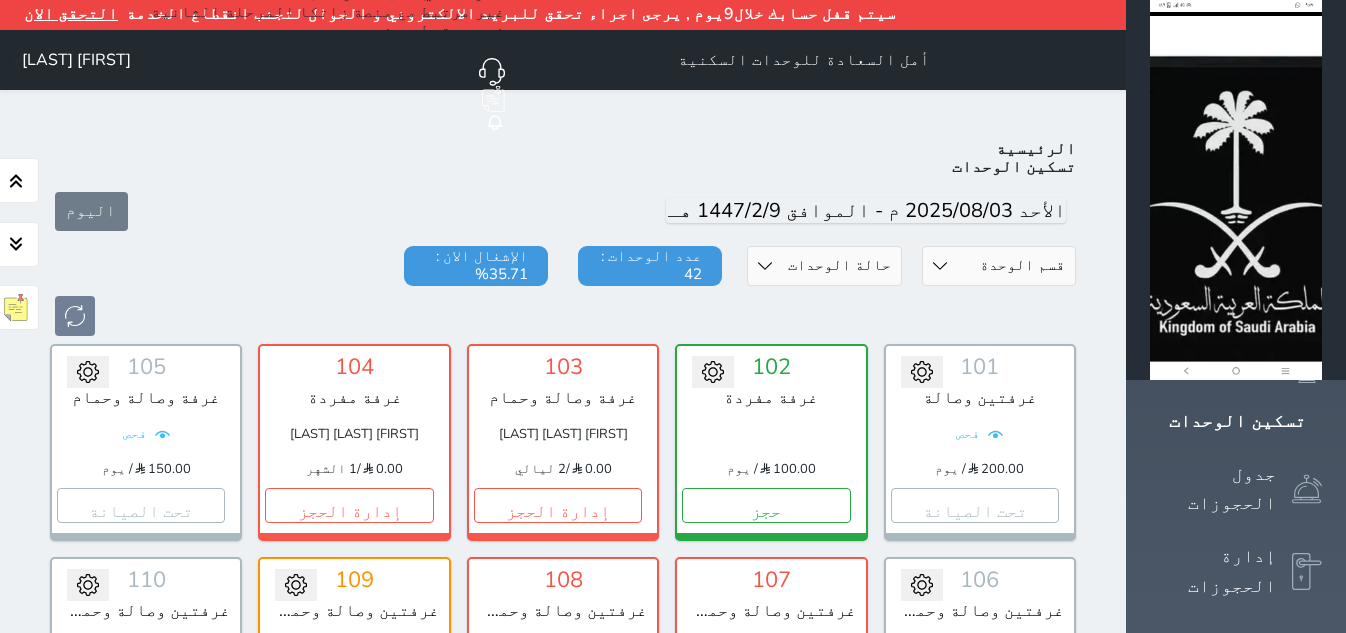 scroll, scrollTop: 0, scrollLeft: 0, axis: both 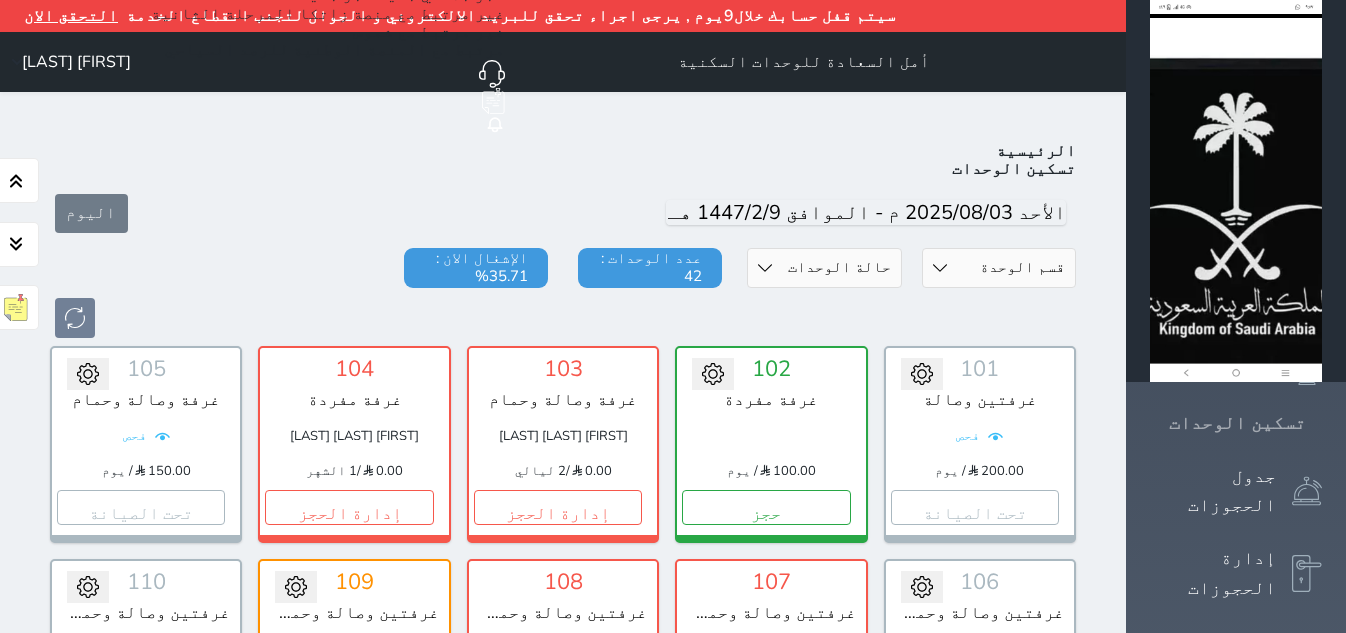 click on "تسكين الوحدات" at bounding box center (1236, 423) 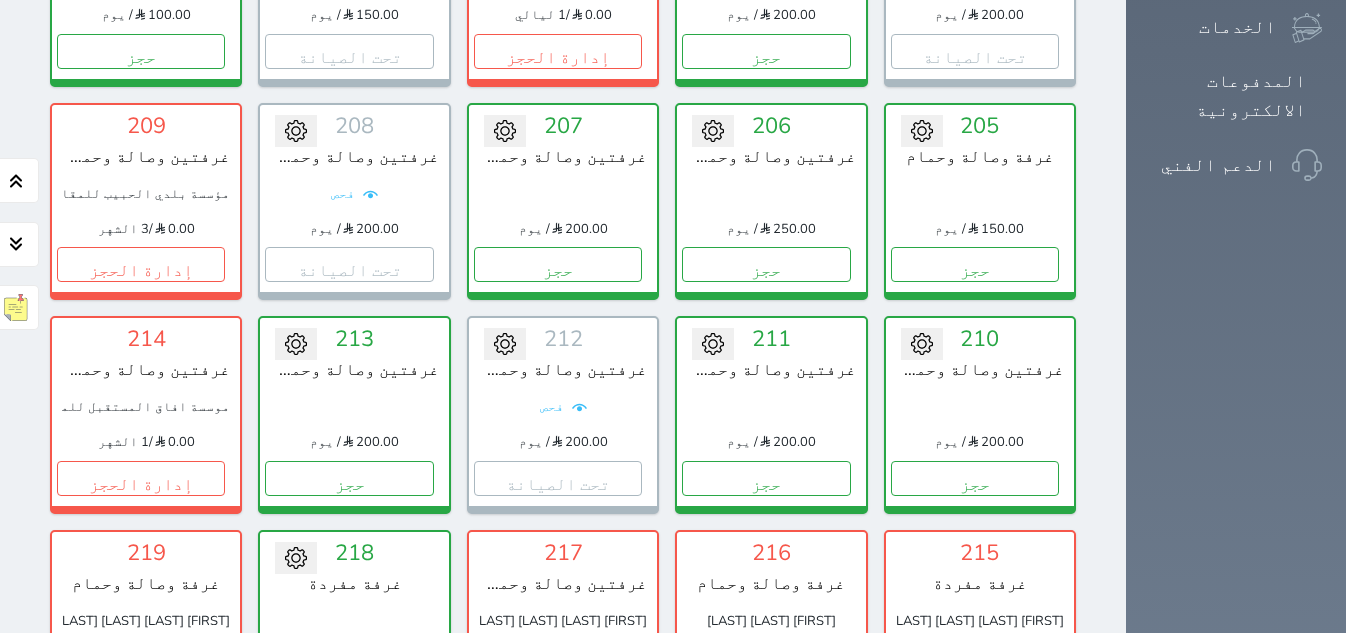 scroll, scrollTop: 1224, scrollLeft: 0, axis: vertical 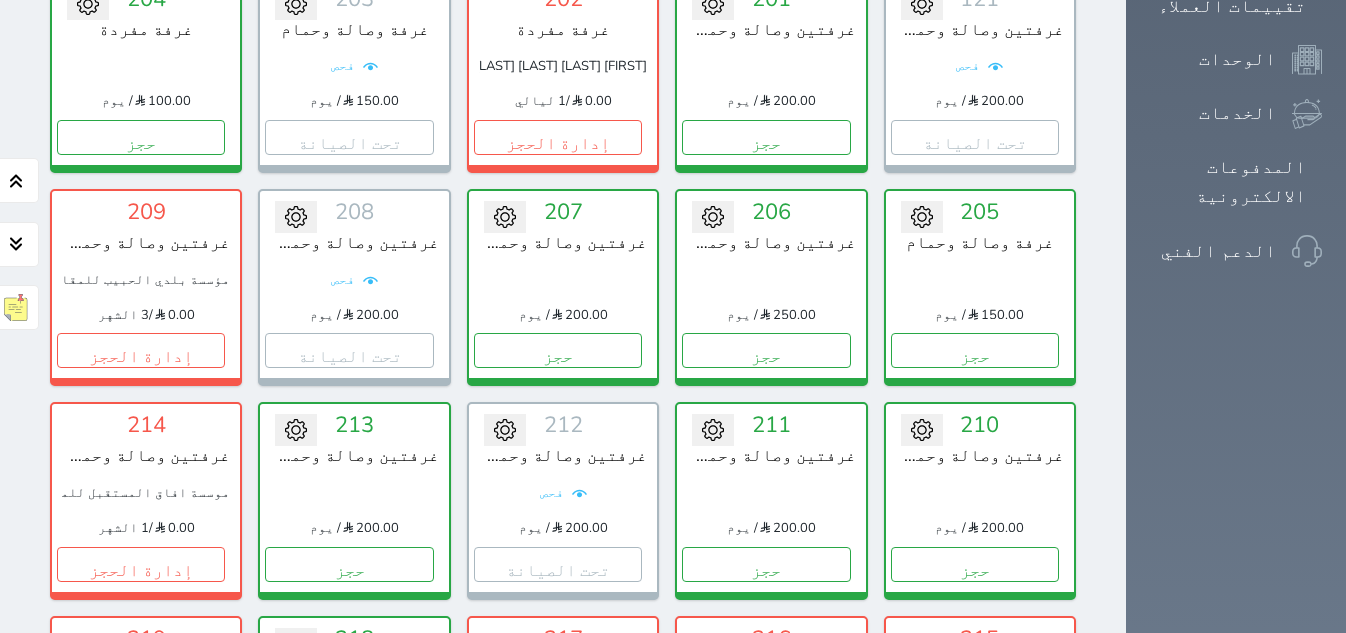 click on "إدارة الحجز" at bounding box center (975, 777) 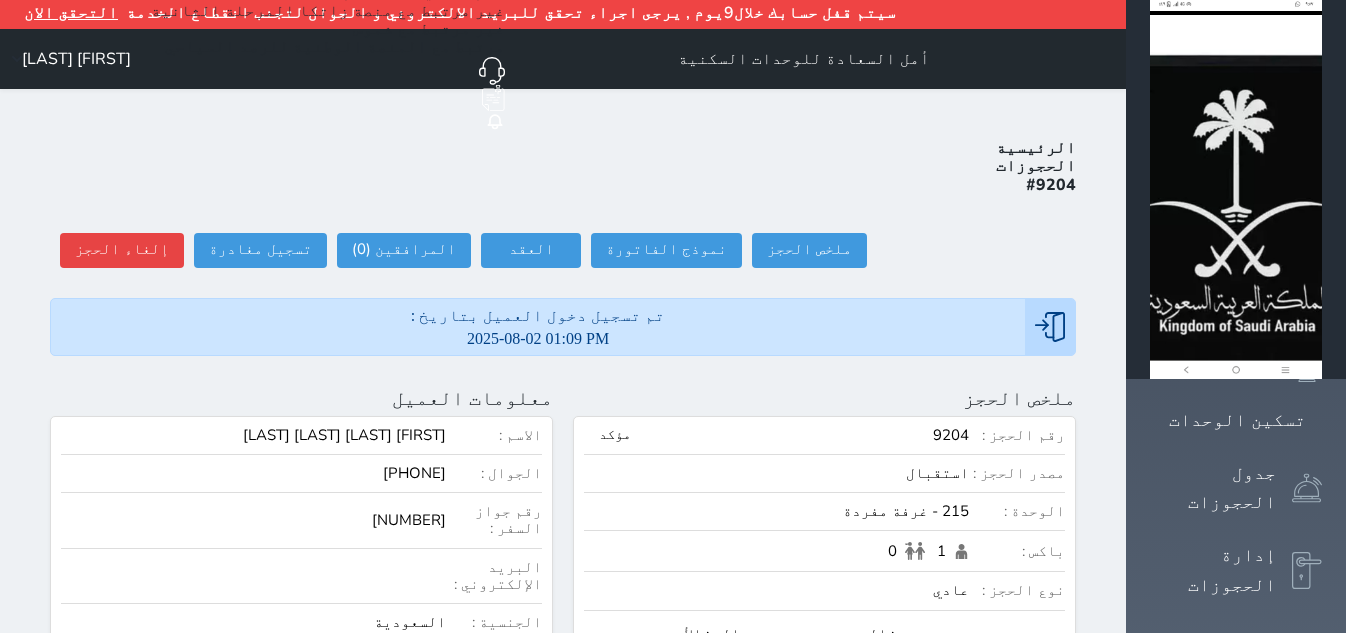scroll, scrollTop: 0, scrollLeft: 0, axis: both 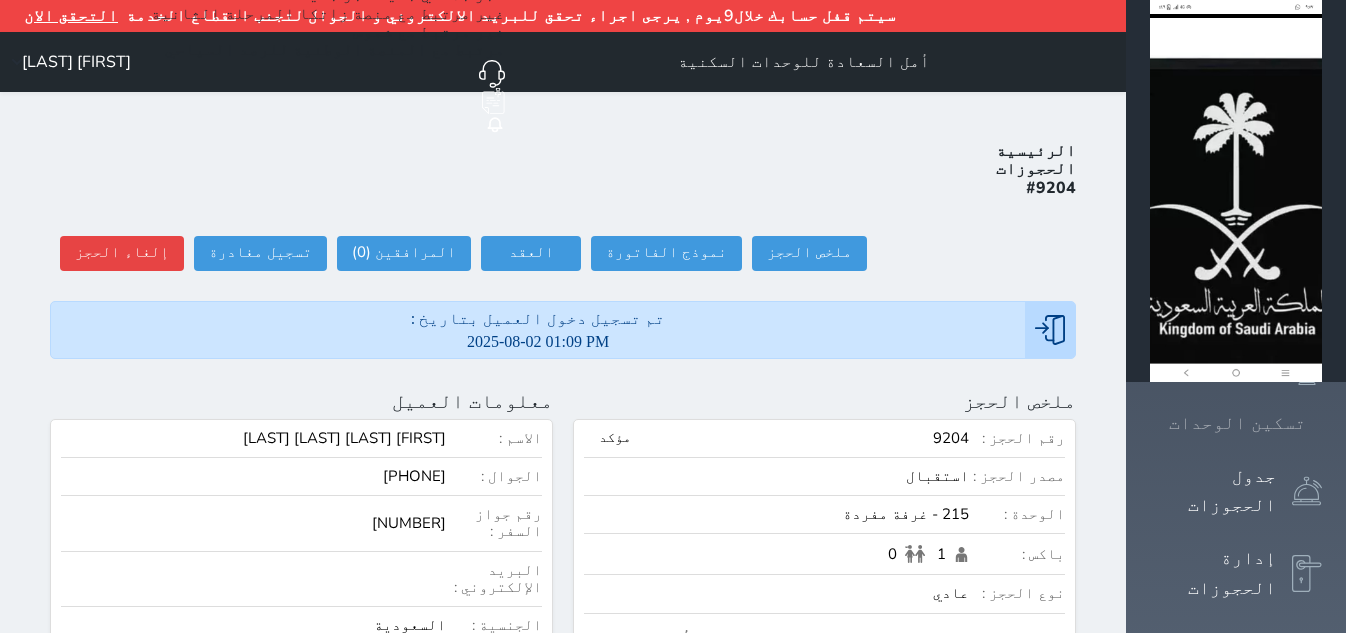click on "تسكين الوحدات" at bounding box center [1237, 423] 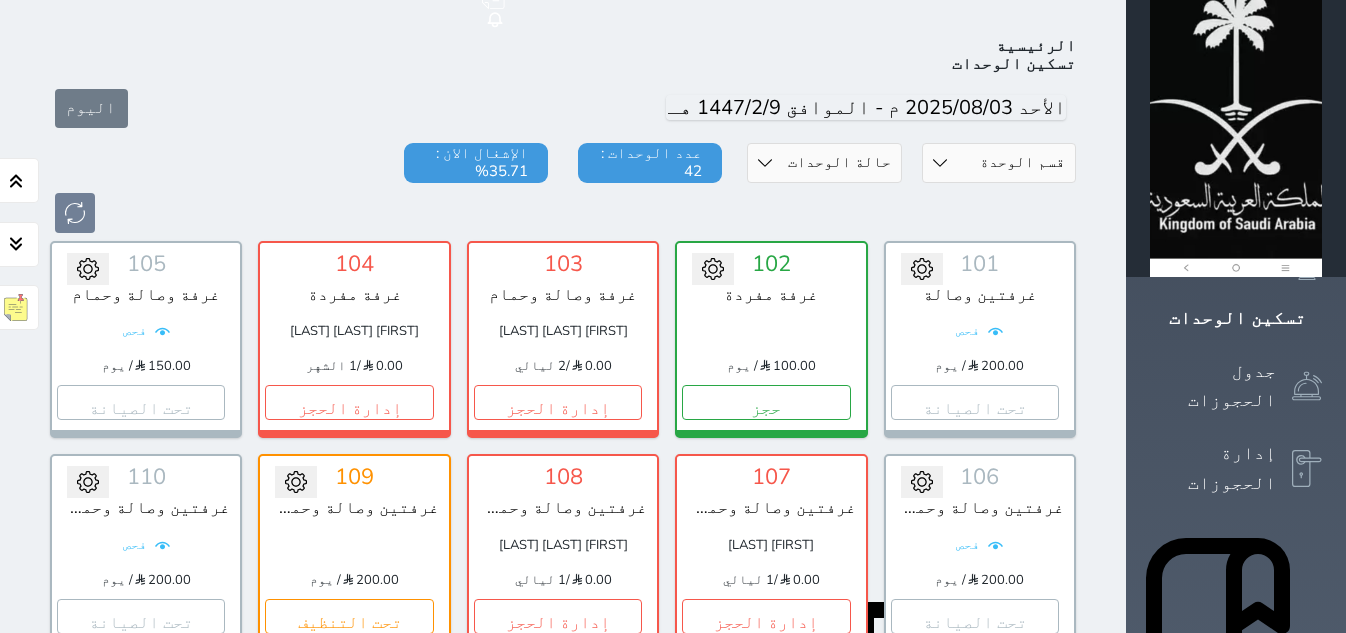 scroll, scrollTop: 110, scrollLeft: 0, axis: vertical 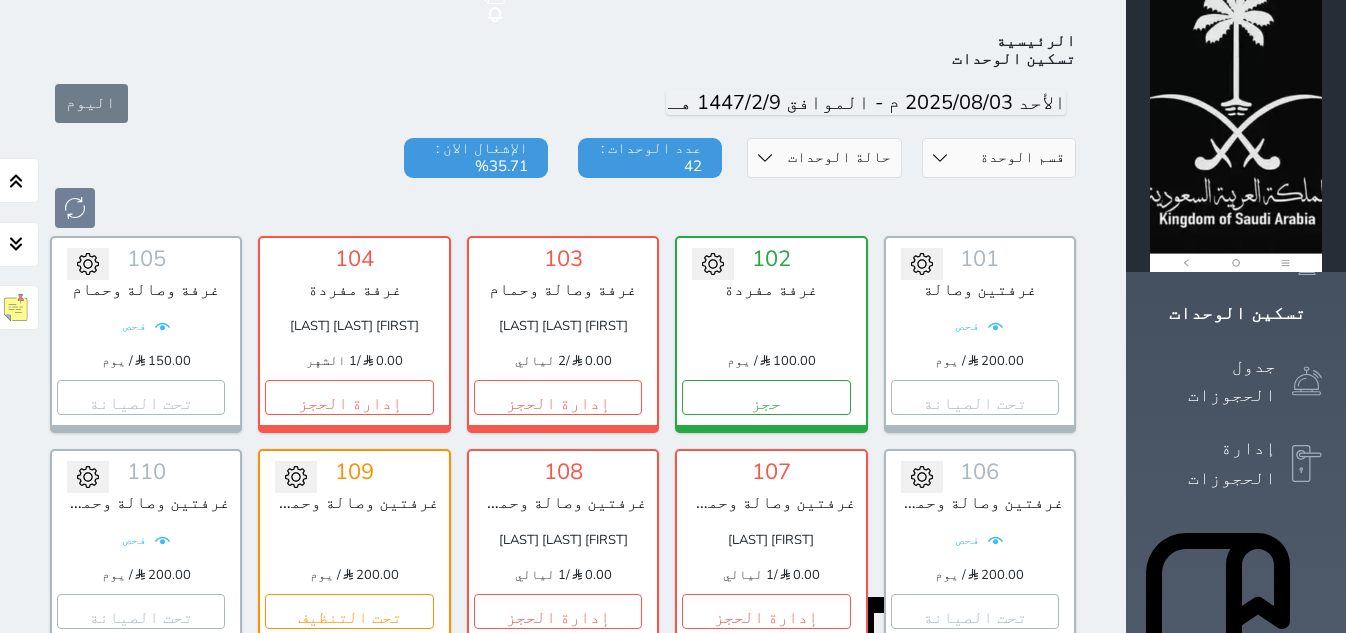 click on "تسكين الوحدات" at bounding box center (1236, 313) 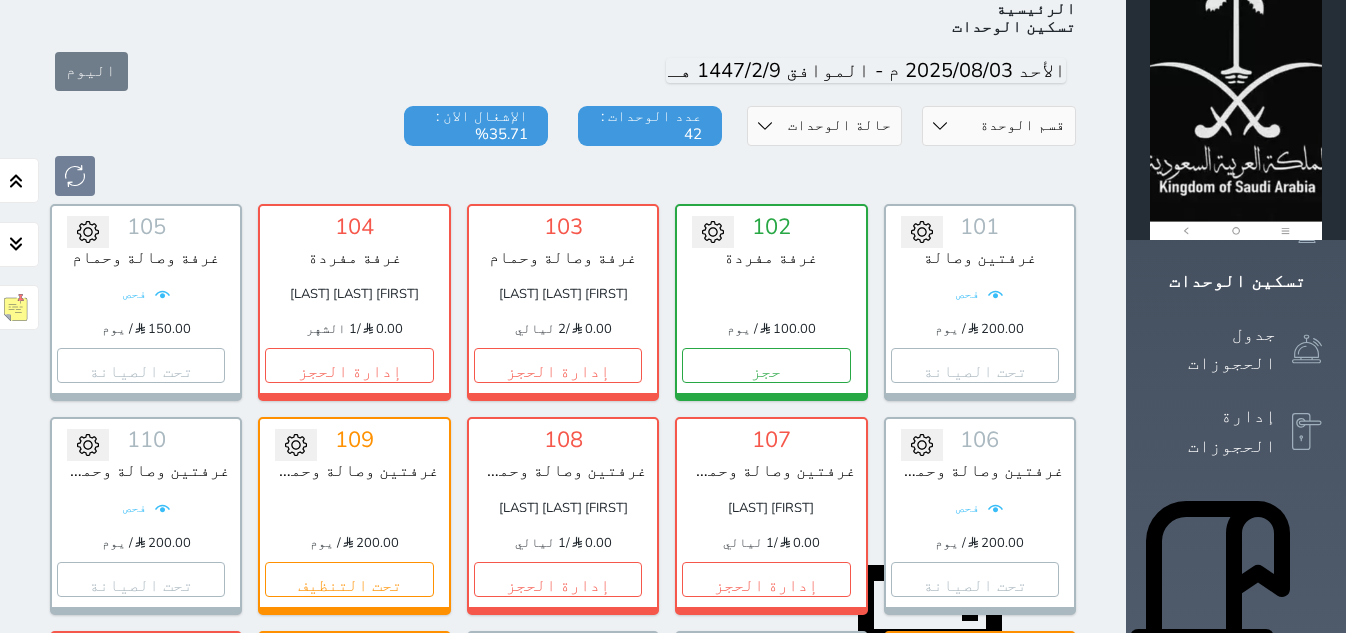 scroll, scrollTop: 0, scrollLeft: 0, axis: both 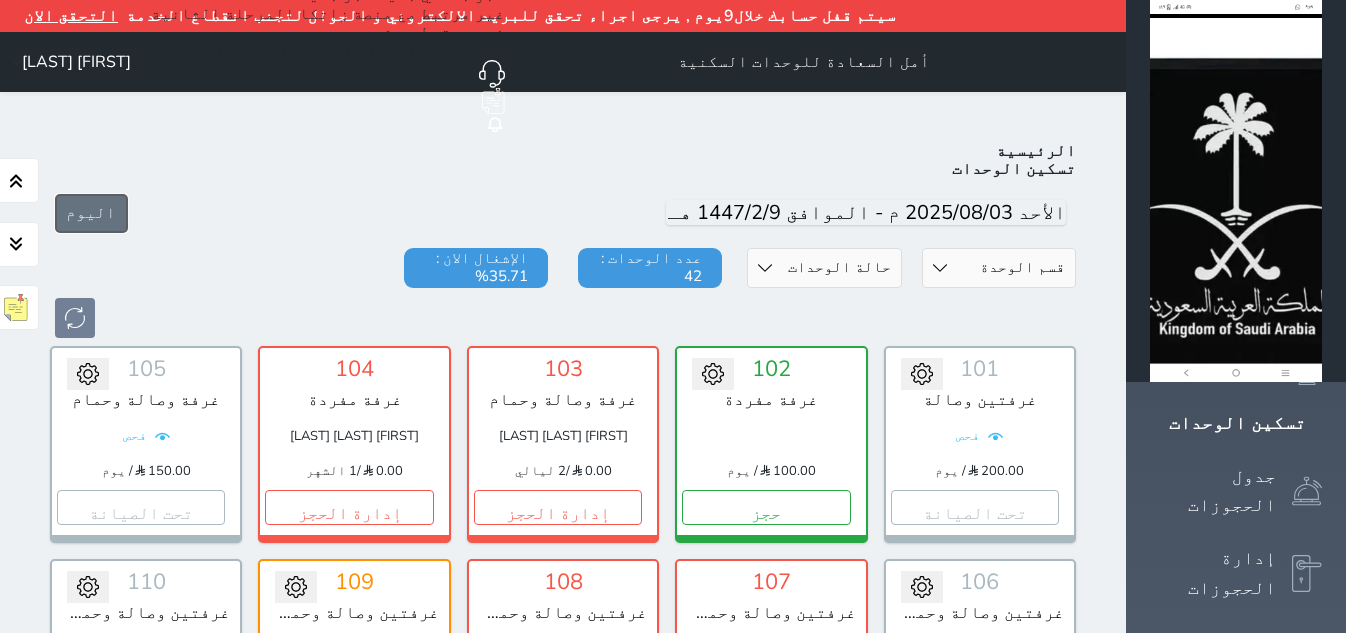 click on "اليوم" at bounding box center (91, 213) 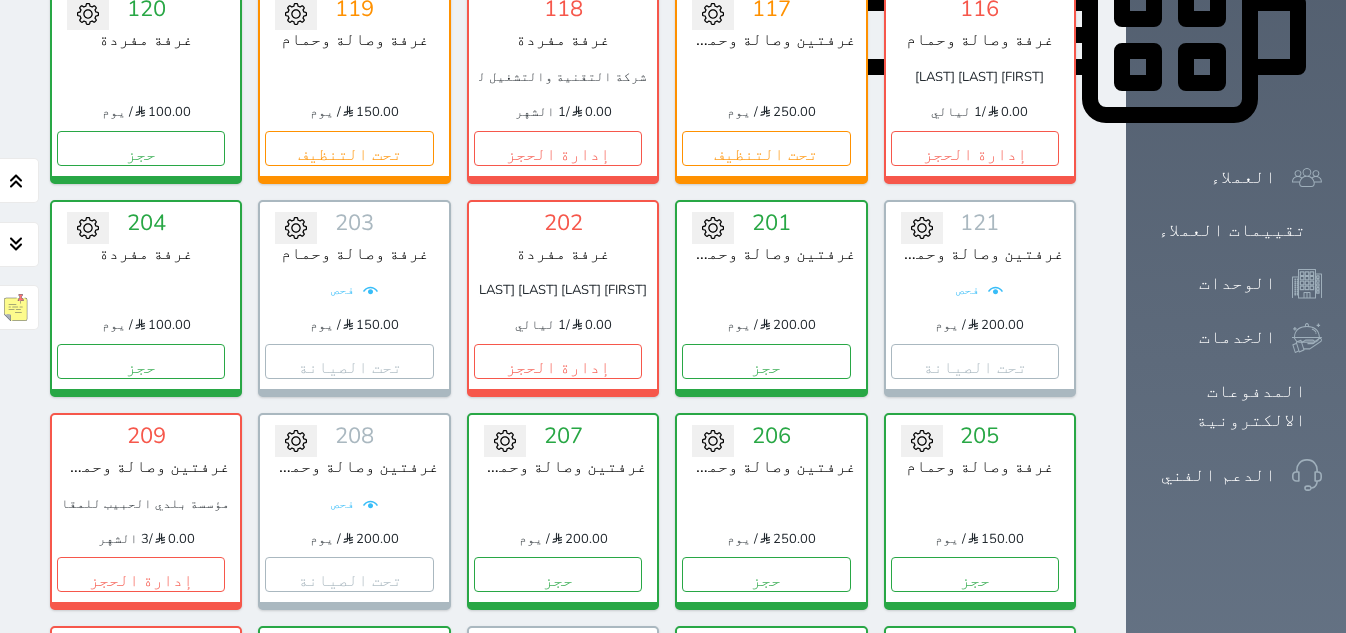 scroll, scrollTop: 1110, scrollLeft: 0, axis: vertical 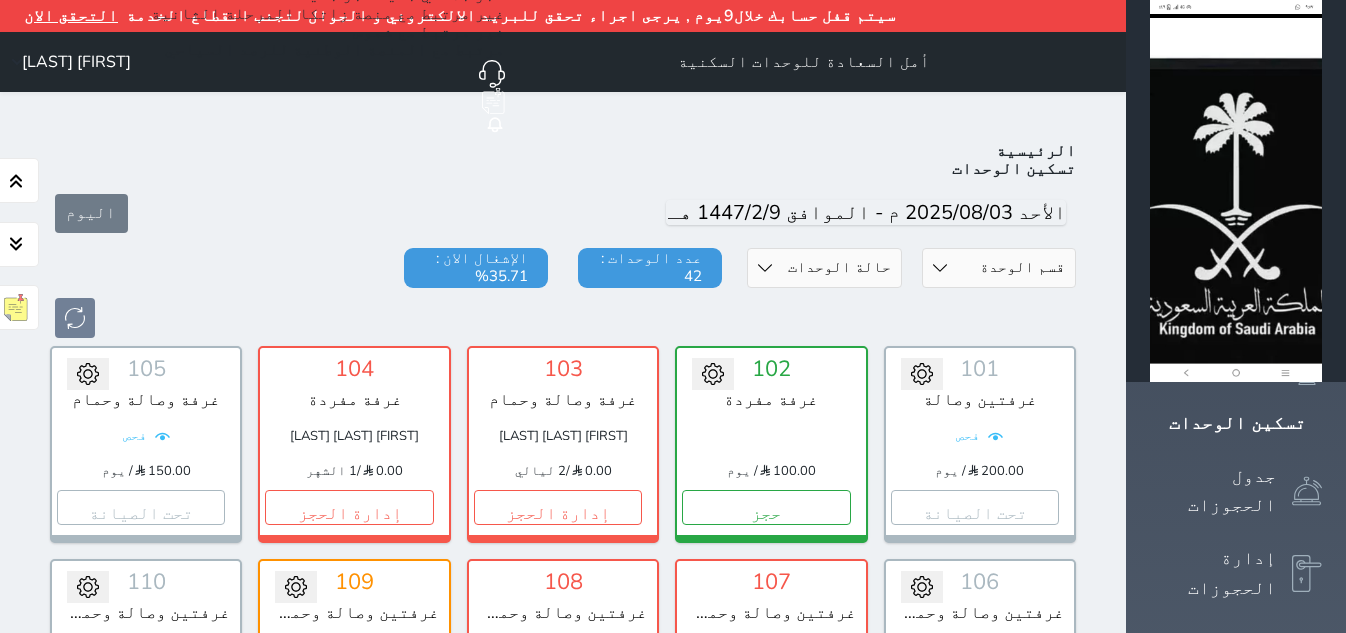 click on "اليوم" at bounding box center [91, 213] 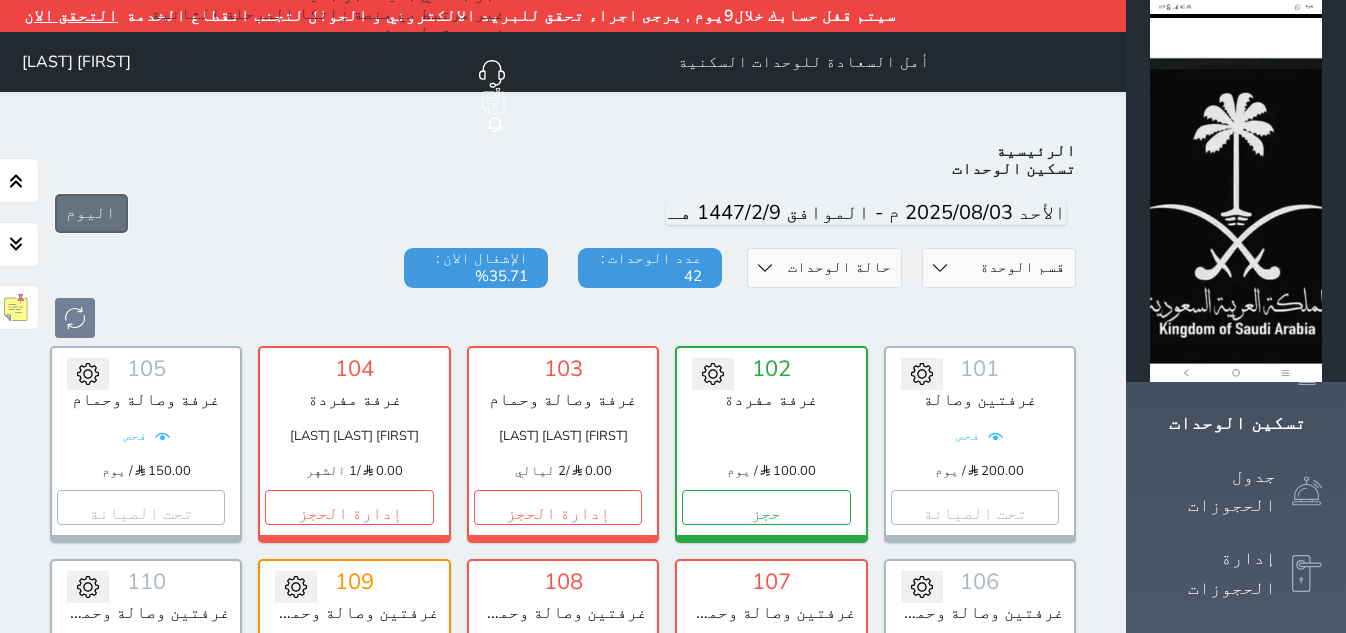 click on "اليوم" at bounding box center [91, 213] 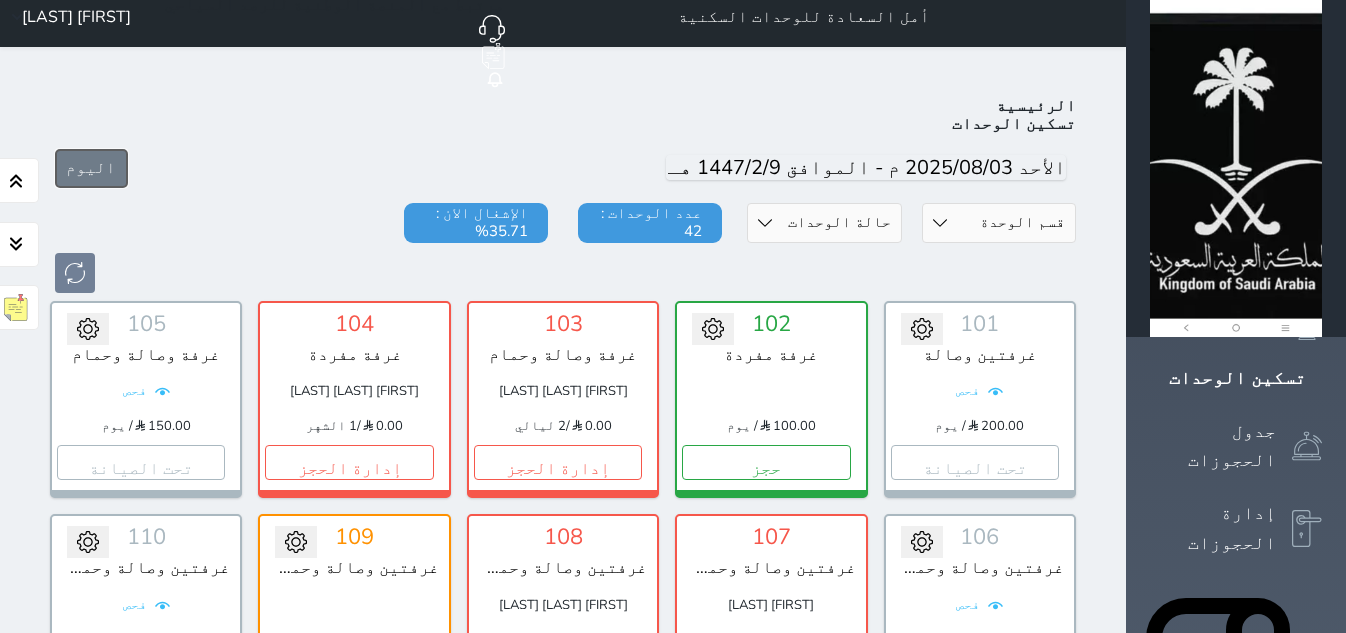 scroll, scrollTop: 0, scrollLeft: 0, axis: both 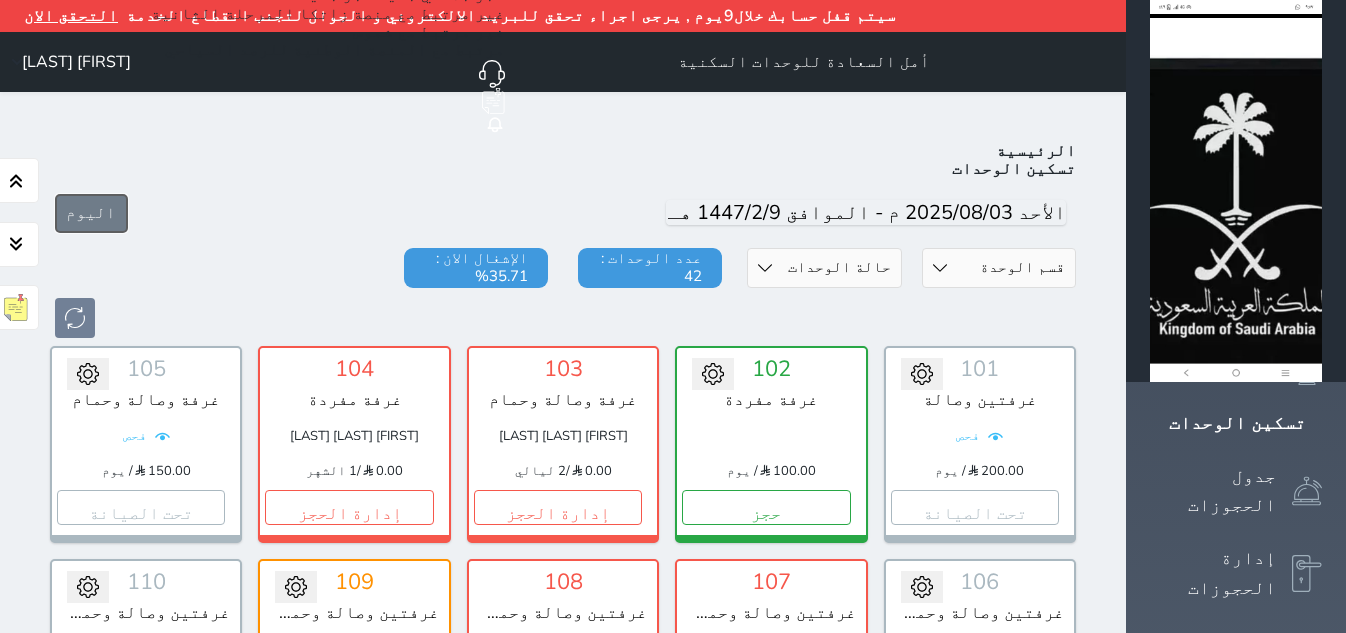 type 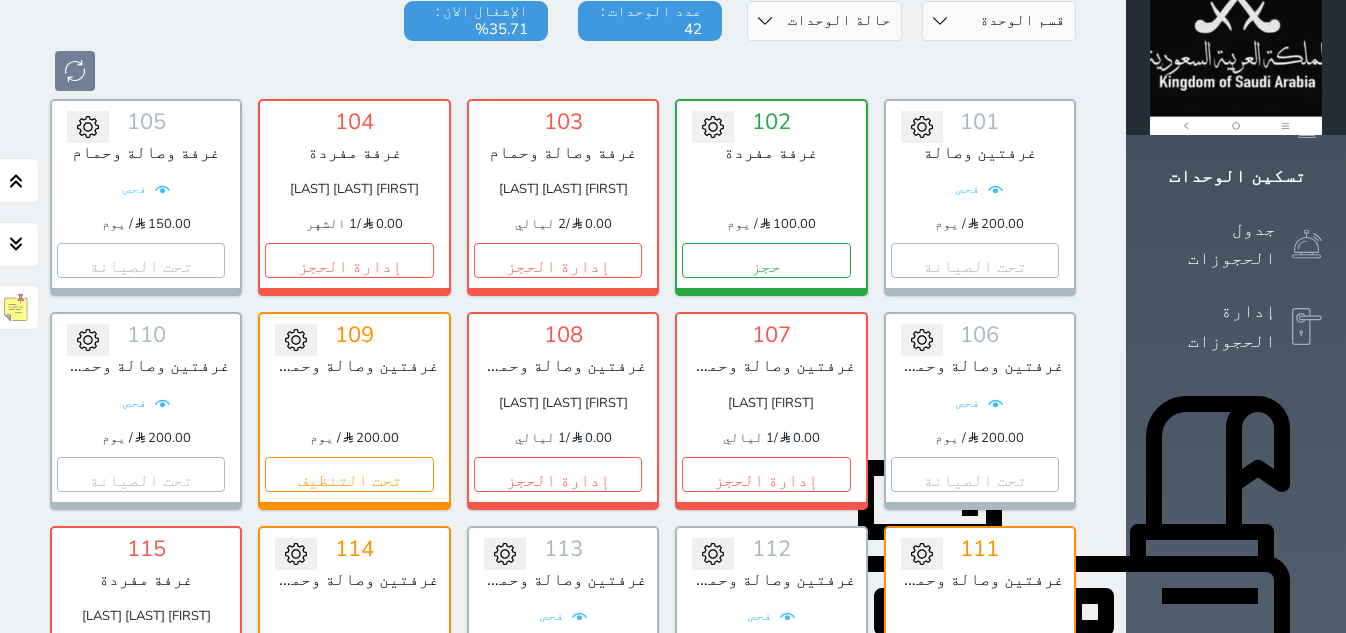 scroll, scrollTop: 0, scrollLeft: 0, axis: both 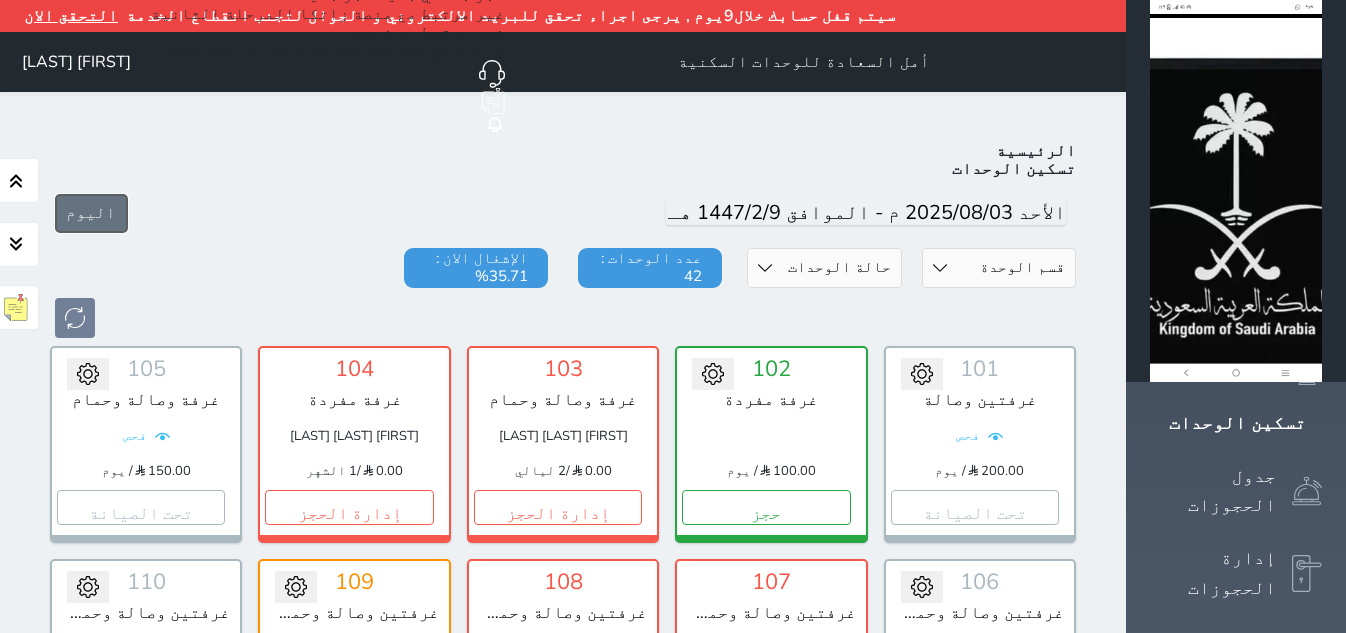 click on "اليوم" at bounding box center [91, 213] 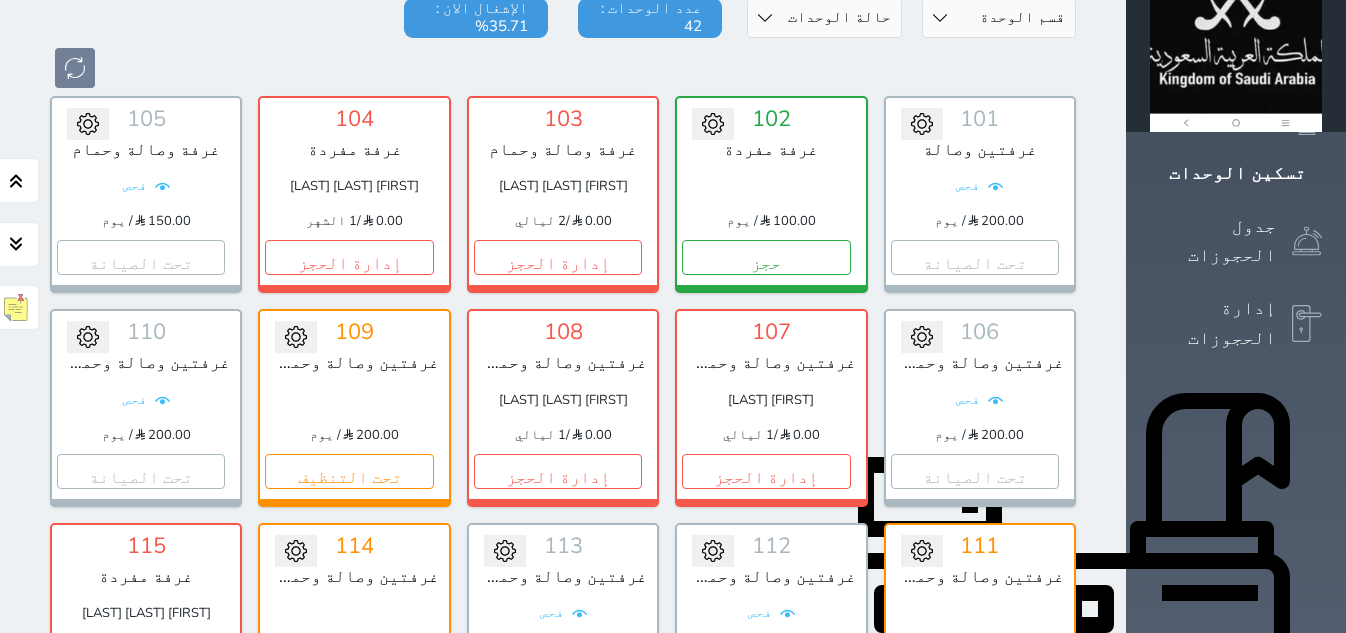 scroll, scrollTop: 125, scrollLeft: 0, axis: vertical 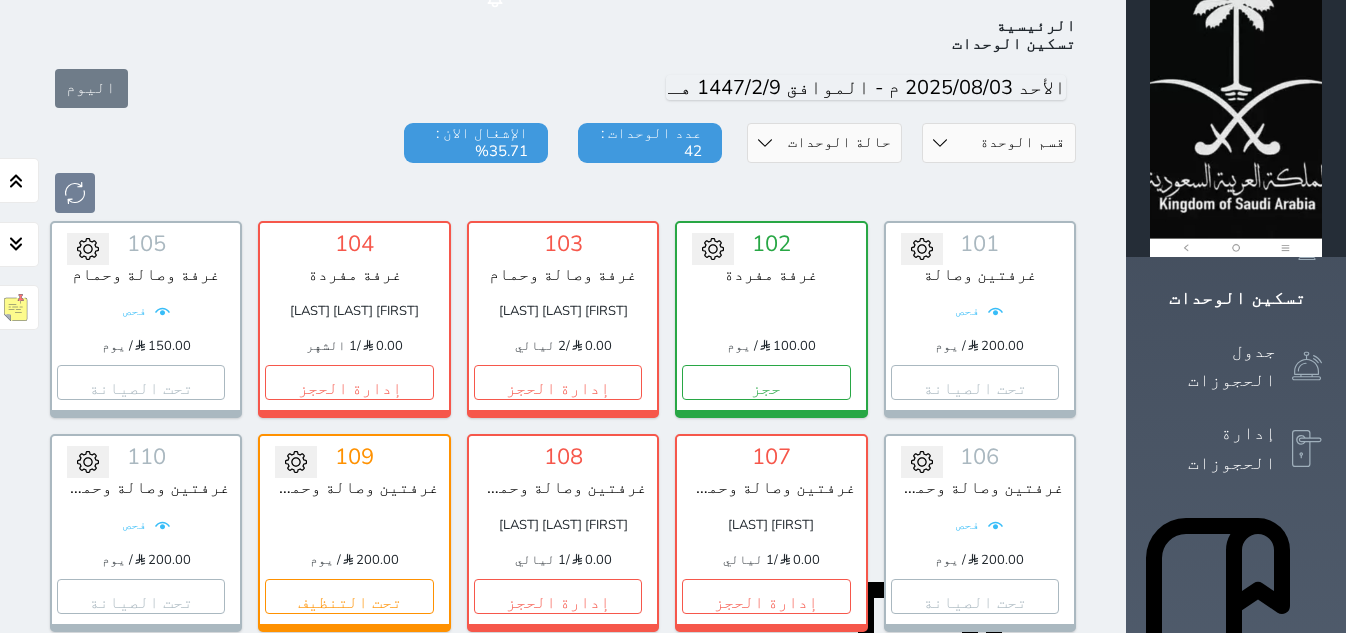 click on "حالة الوحدات متاح تحت التنظيف تحت الصيانة سجل دخول  لم يتم تسجيل الدخول" at bounding box center (824, 143) 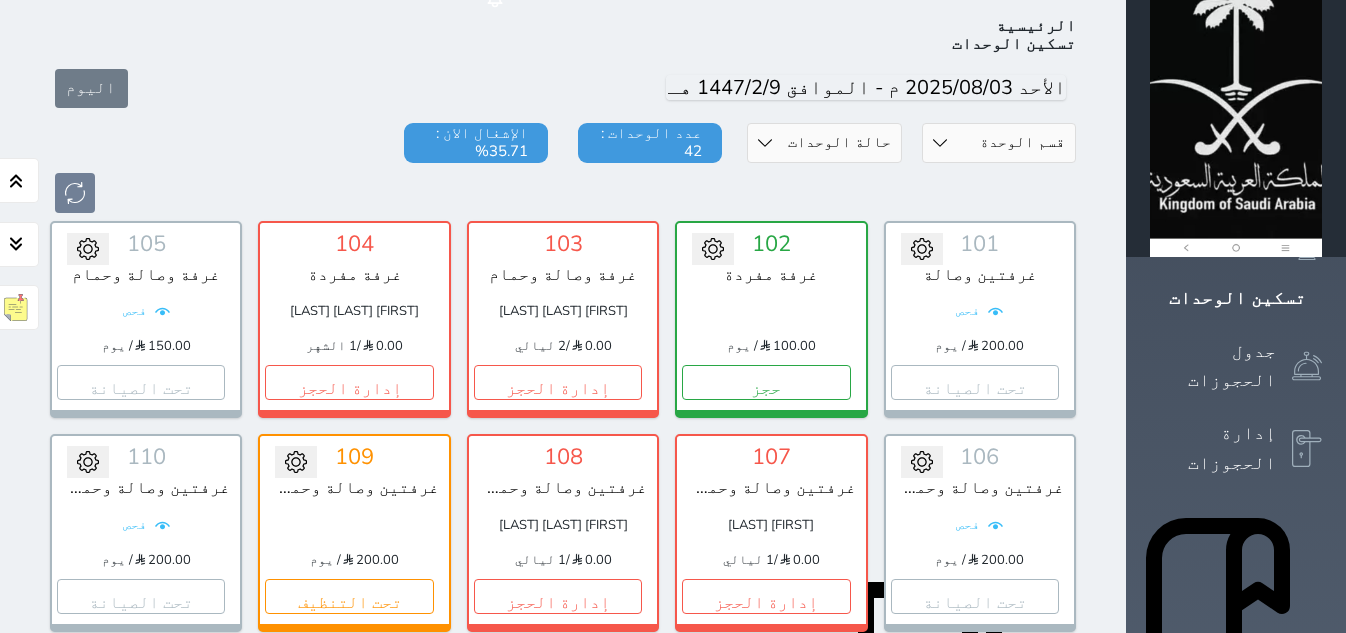 select on "2" 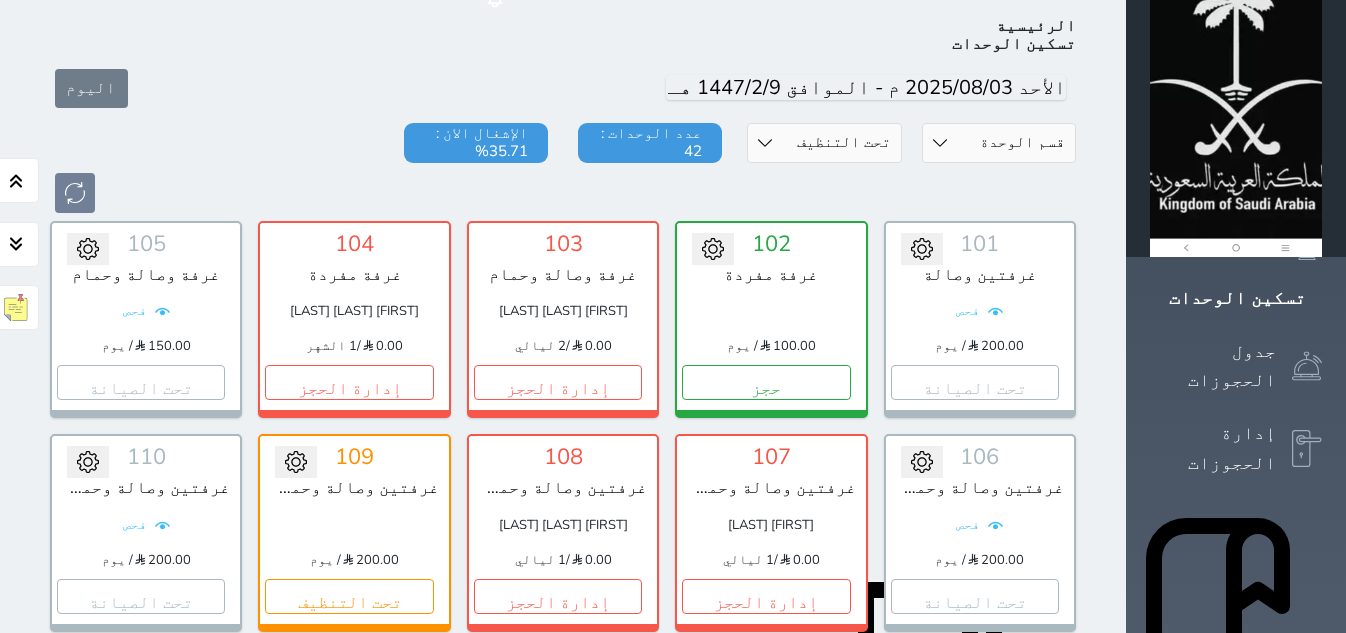 click on "حالة الوحدات متاح تحت التنظيف تحت الصيانة سجل دخول  لم يتم تسجيل الدخول" at bounding box center [824, 143] 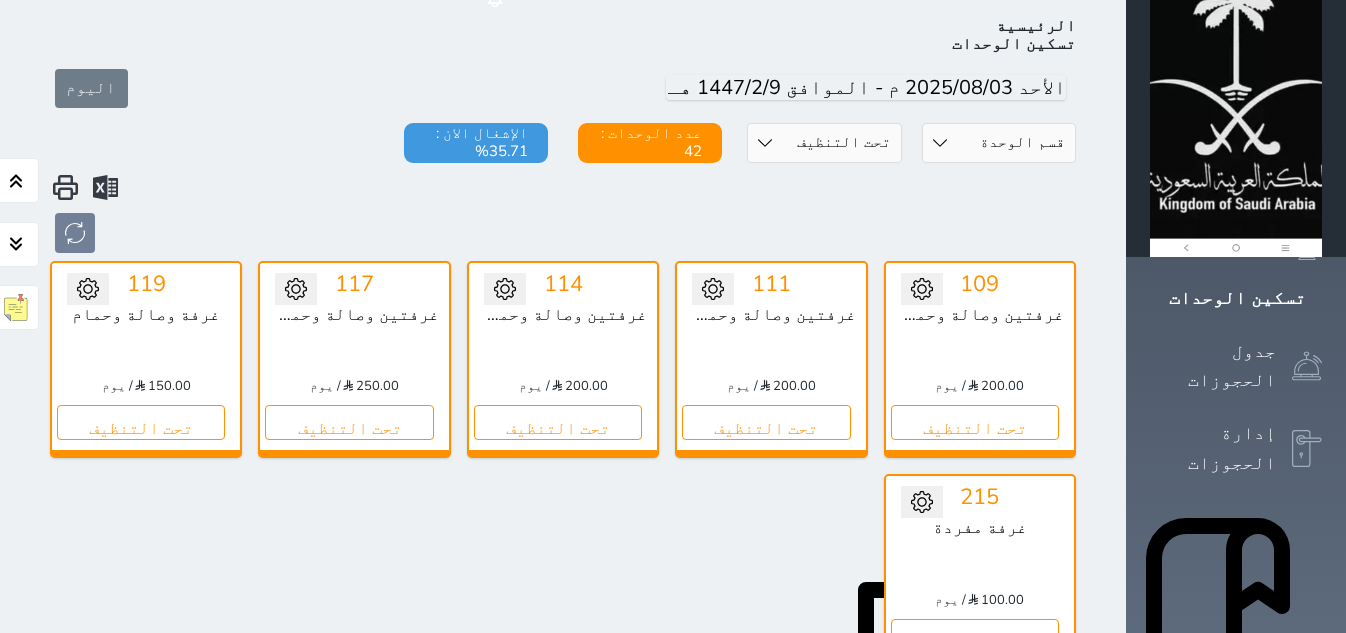 scroll, scrollTop: 110, scrollLeft: 0, axis: vertical 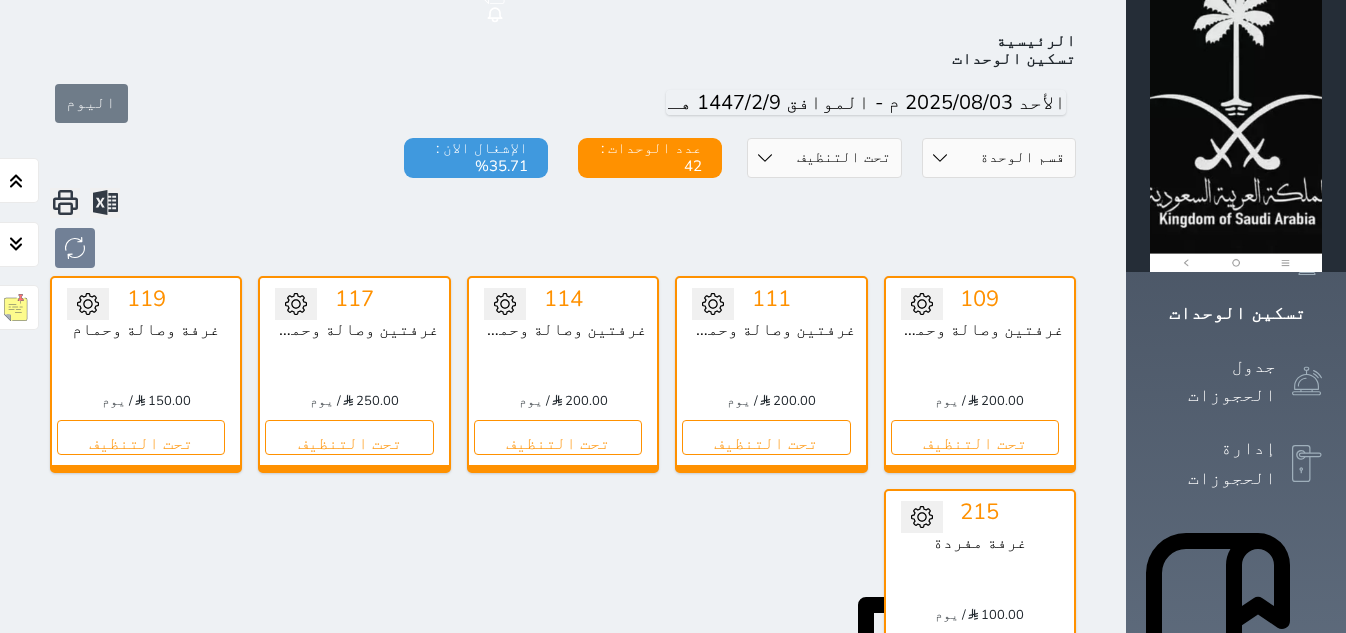 click on "حالة الوحدات متاح تحت التنظيف تحت الصيانة سجل دخول  لم يتم تسجيل الدخول" at bounding box center (824, 158) 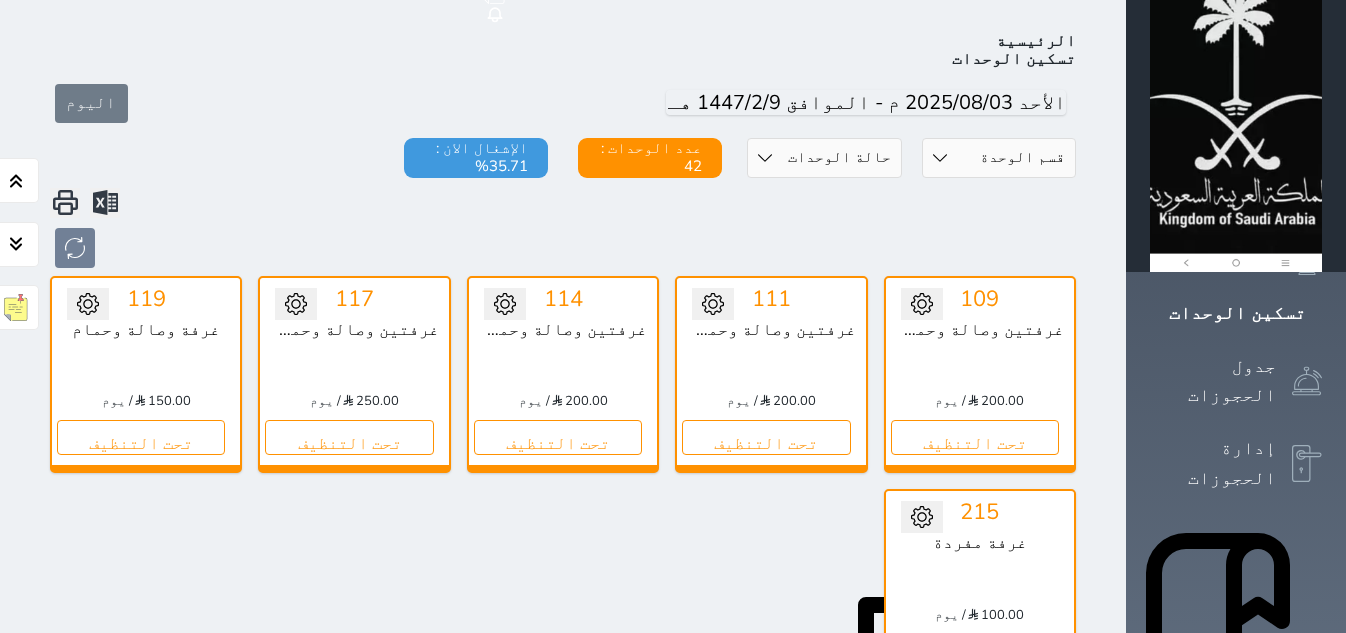 click on "حالة الوحدات متاح تحت التنظيف تحت الصيانة سجل دخول  لم يتم تسجيل الدخول" at bounding box center [824, 158] 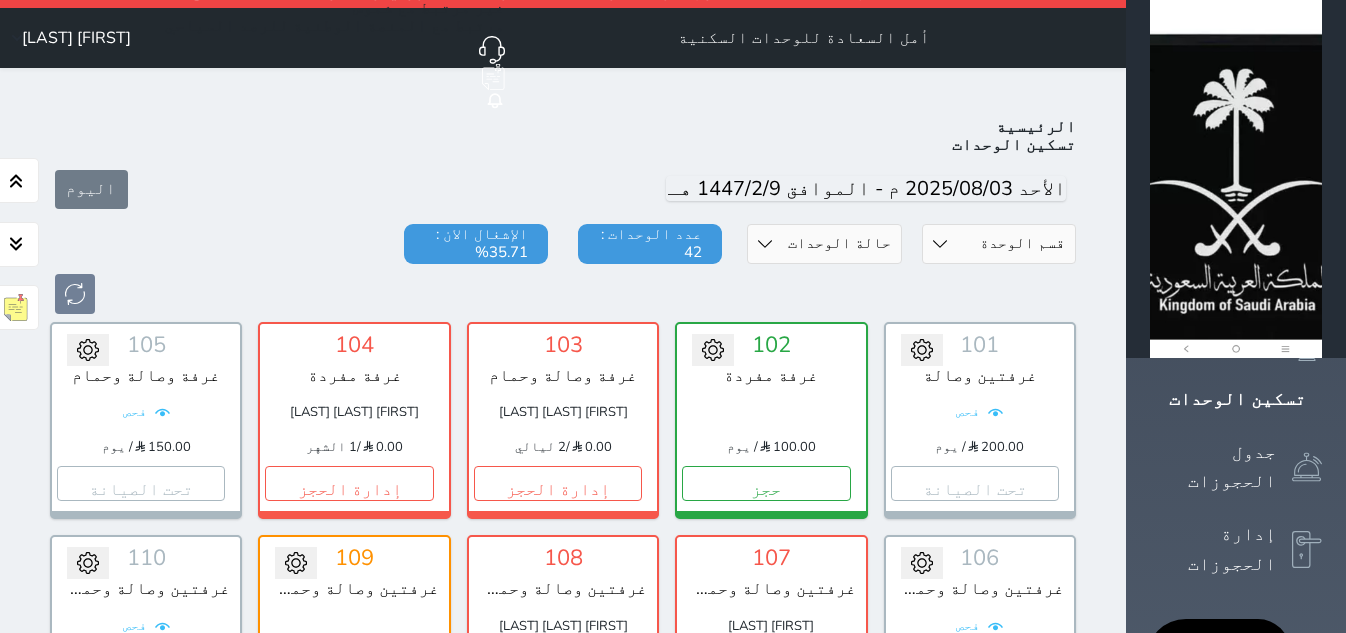 scroll, scrollTop: 0, scrollLeft: 0, axis: both 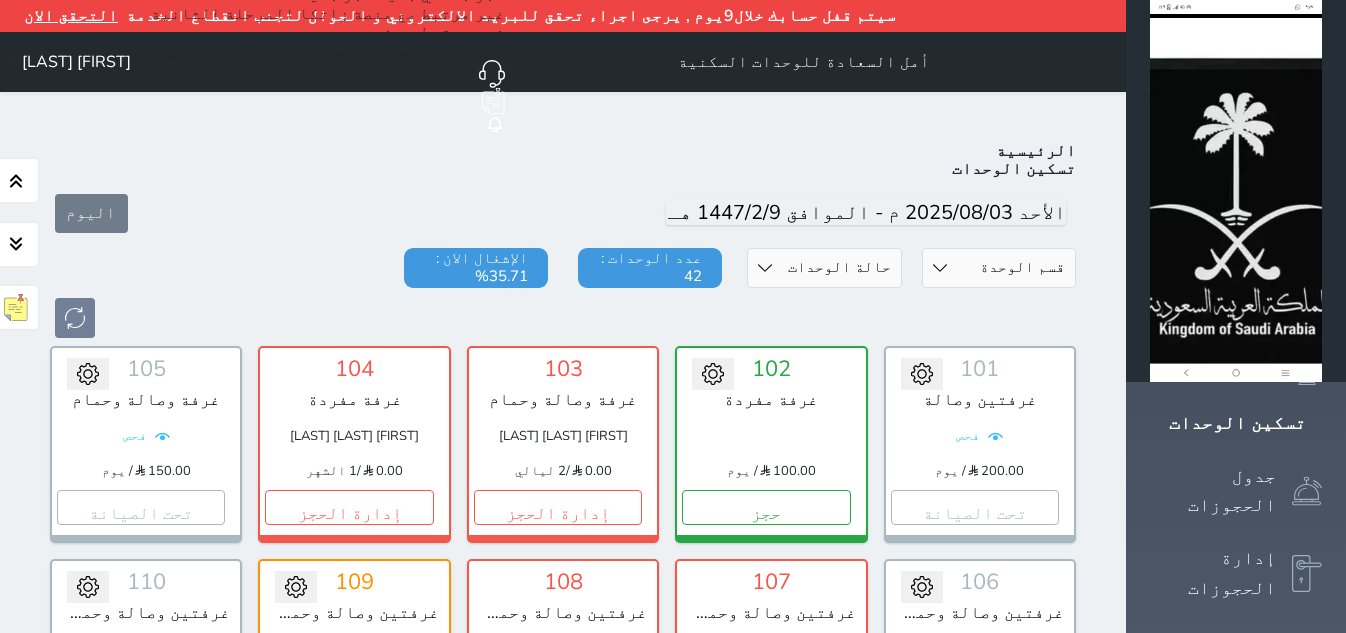 click on "قسم الوحدة   غرفتين وصالة وحمامين ومطبخ غرفتين وصالة وحمام ومطبخ غرفة وصالة وحمام غرفة مفردة   حالة الوحدات متاح تحت التنظيف تحت الصيانة سجل دخول  لم يتم تسجيل الدخول   عدد الوحدات : 42   الإشغال الان : 35.71%" at bounding box center (563, 293) 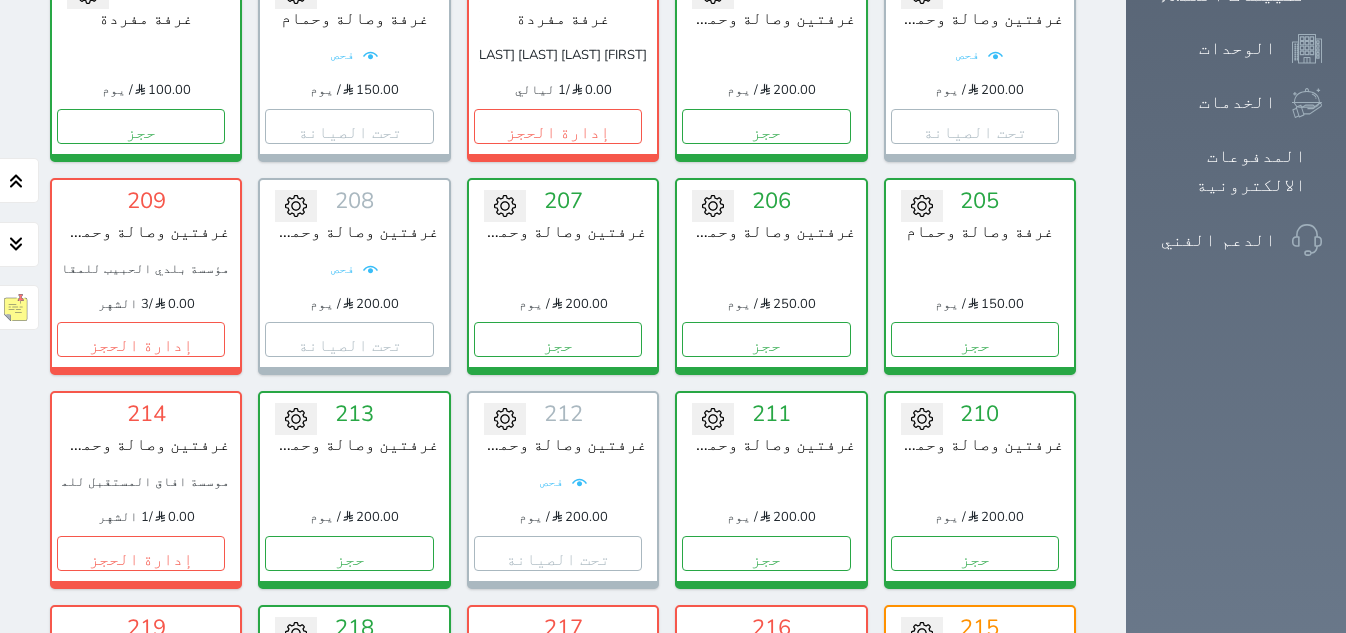 scroll, scrollTop: 1250, scrollLeft: 0, axis: vertical 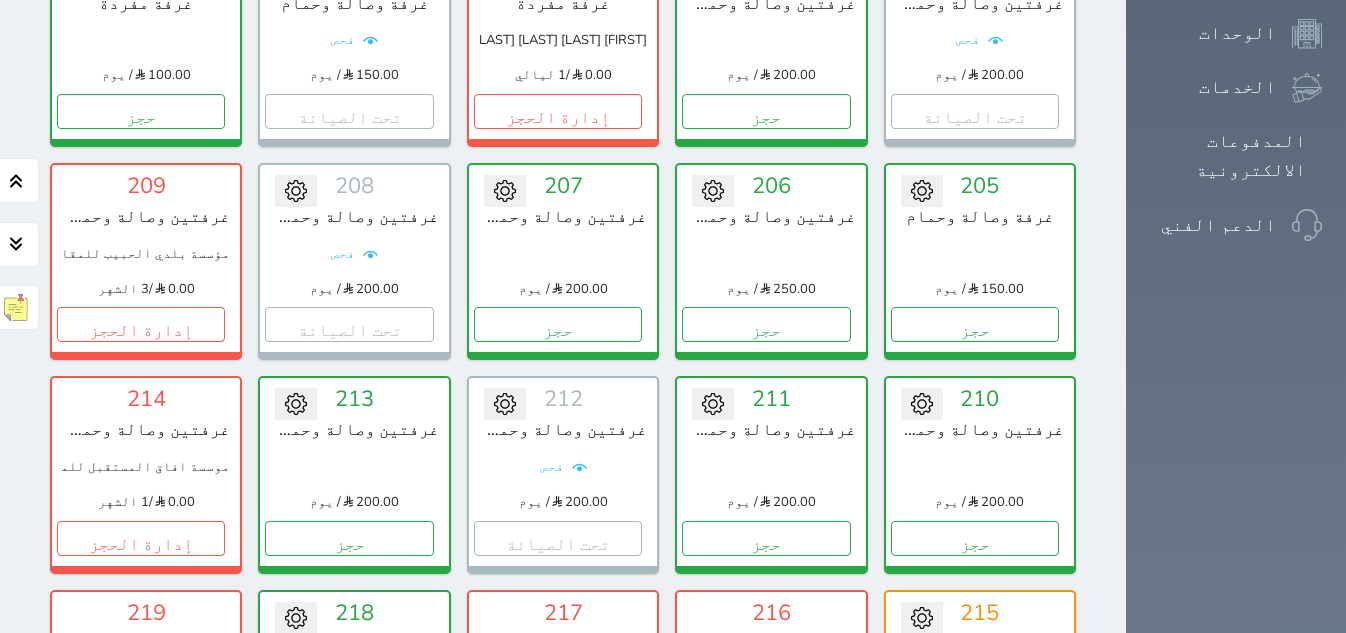 click on "تحت التنظيف" at bounding box center (975, 751) 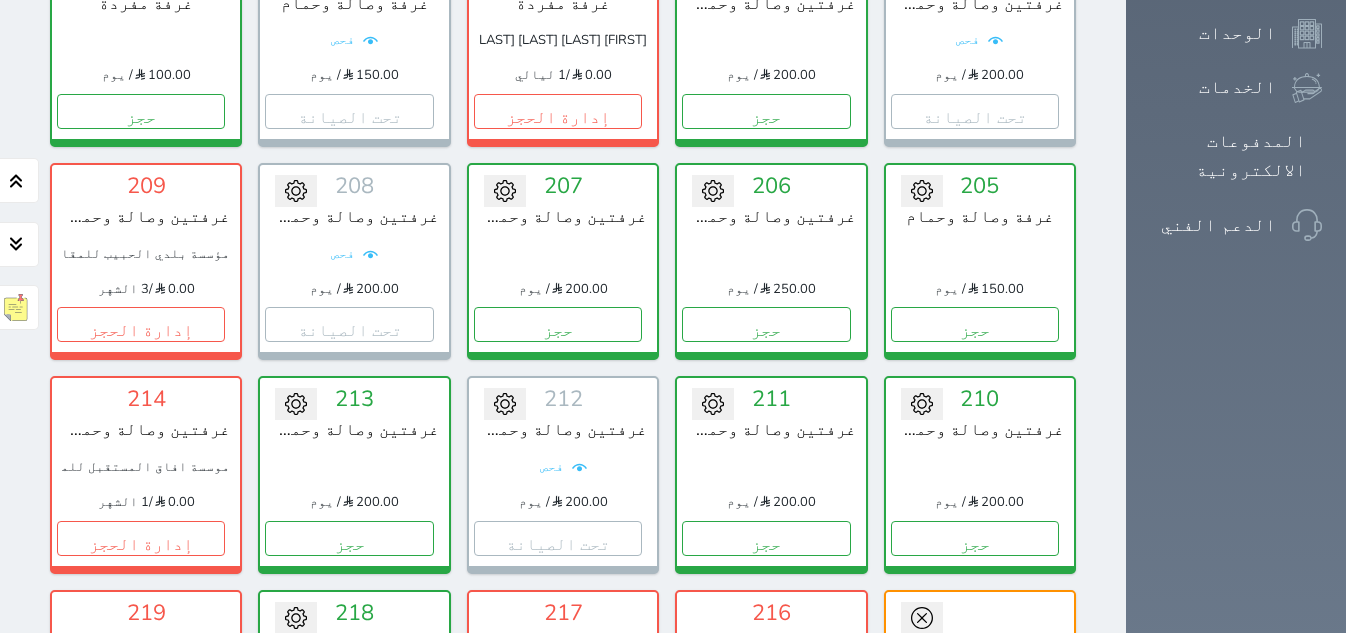 drag, startPoint x: 164, startPoint y: 181, endPoint x: 163, endPoint y: 204, distance: 23.021729 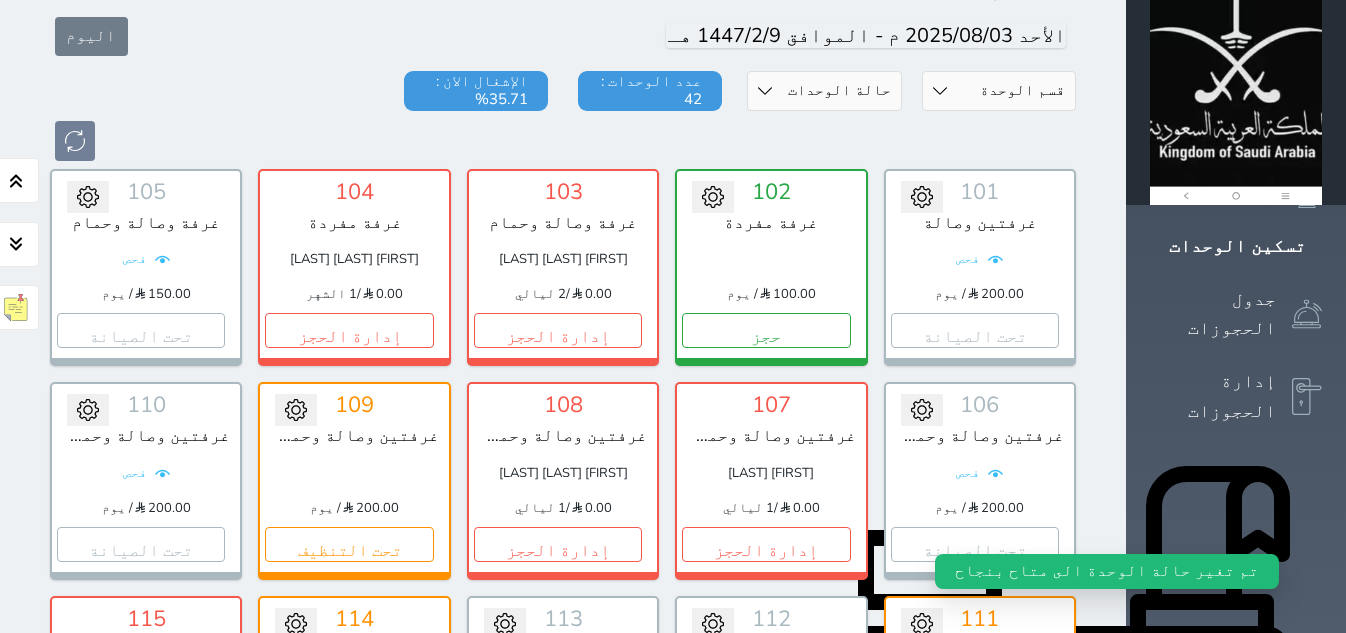 scroll, scrollTop: 125, scrollLeft: 0, axis: vertical 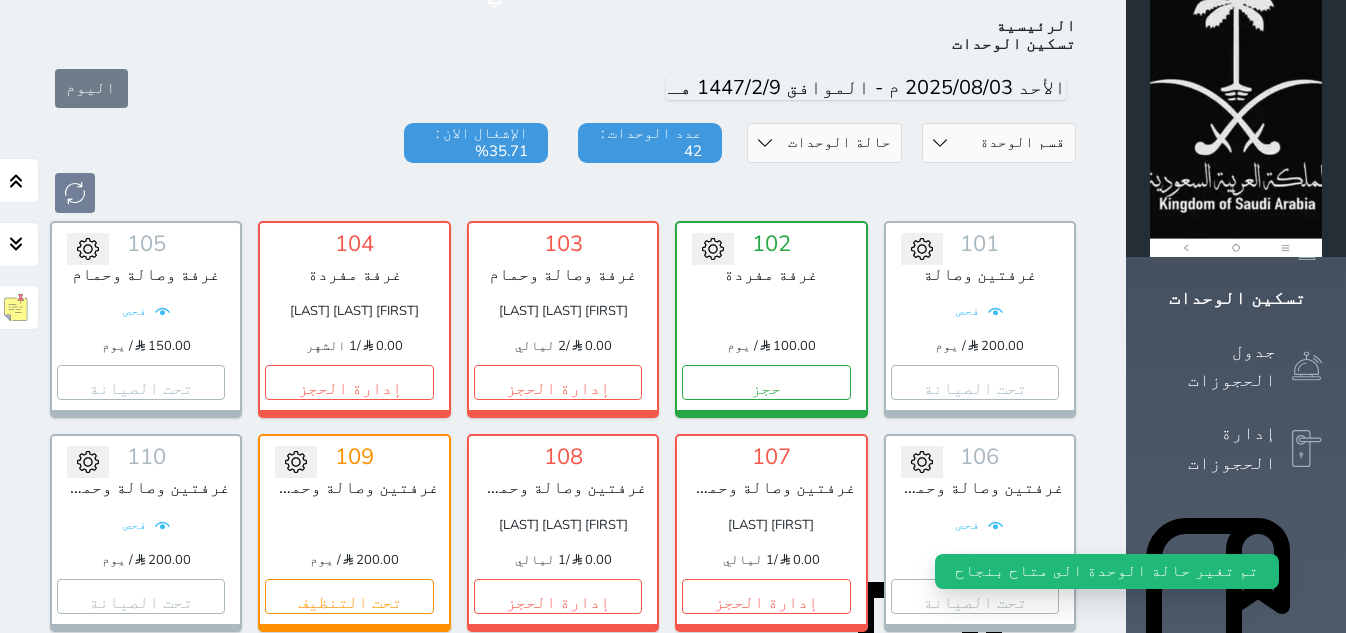 drag, startPoint x: 919, startPoint y: 88, endPoint x: 907, endPoint y: 93, distance: 13 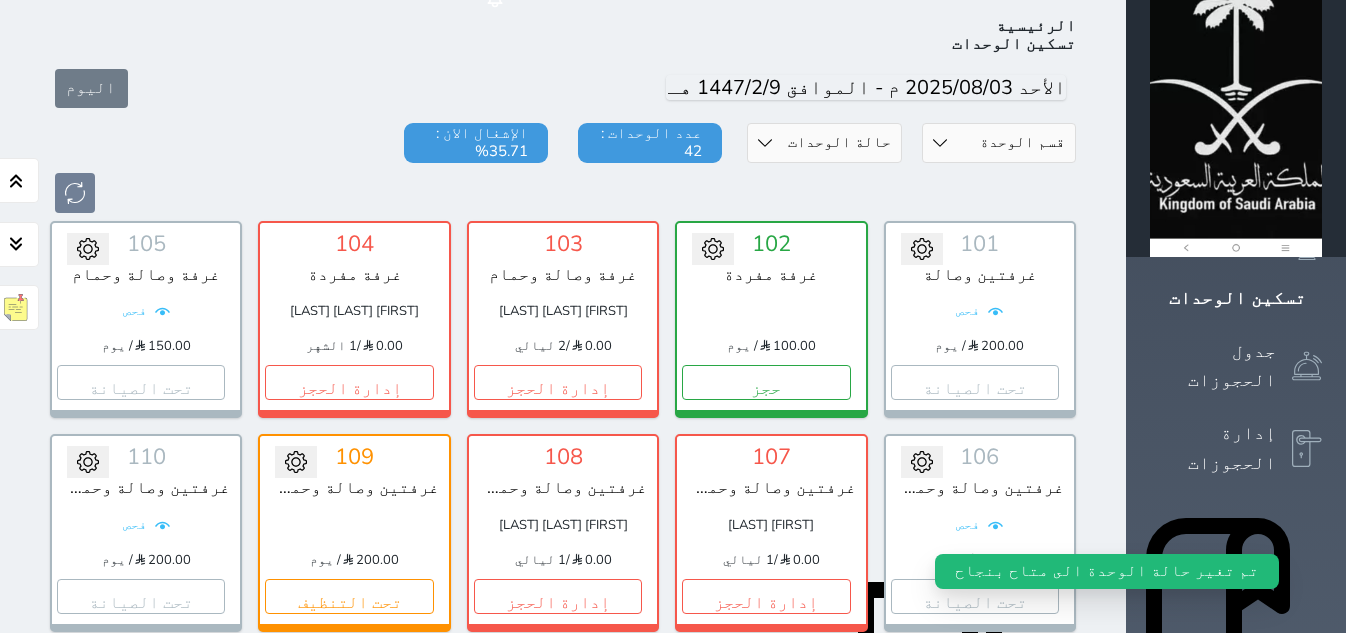 click on "حالة الوحدات متاح تحت التنظيف تحت الصيانة سجل دخول  لم يتم تسجيل الدخول" at bounding box center (824, 143) 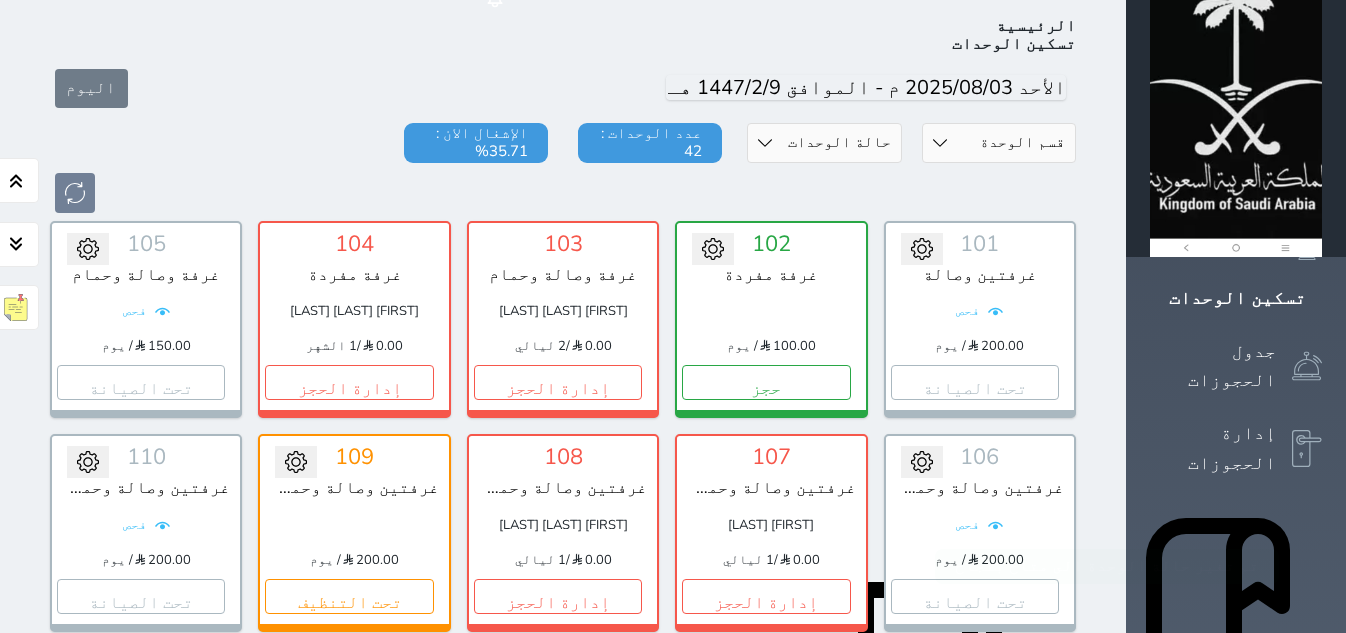 select on "2" 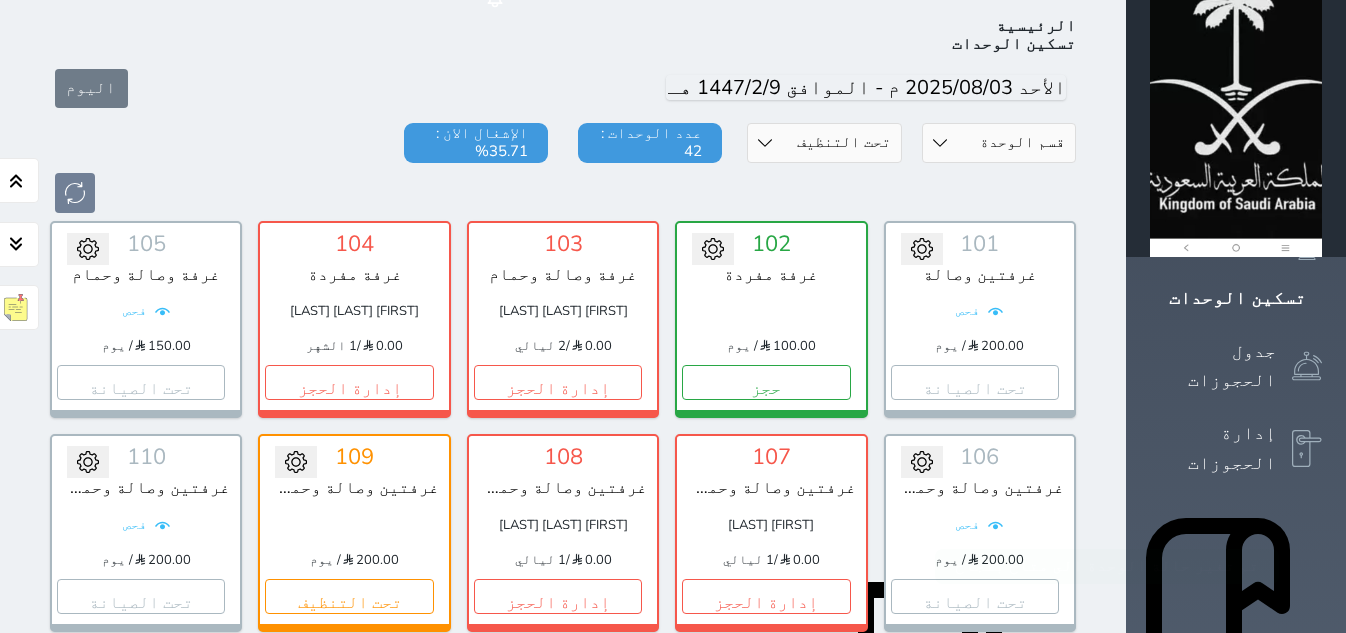 click on "حالة الوحدات متاح تحت التنظيف تحت الصيانة سجل دخول  لم يتم تسجيل الدخول" at bounding box center (824, 143) 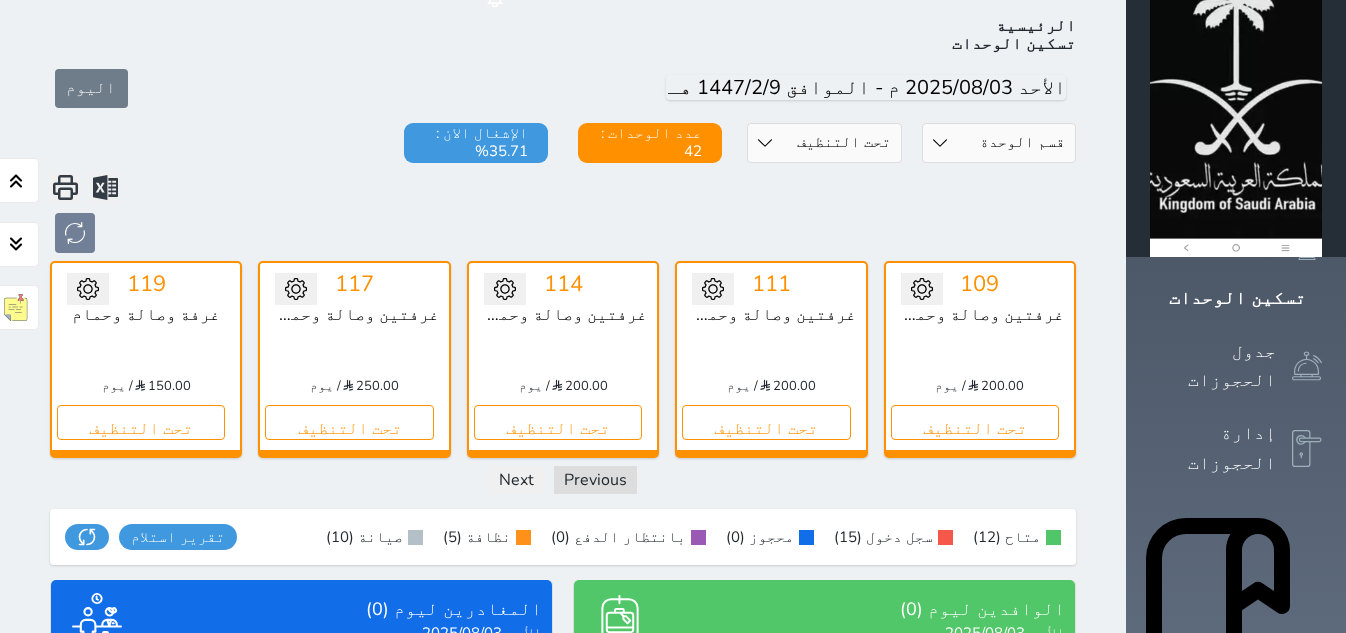 scroll, scrollTop: 110, scrollLeft: 0, axis: vertical 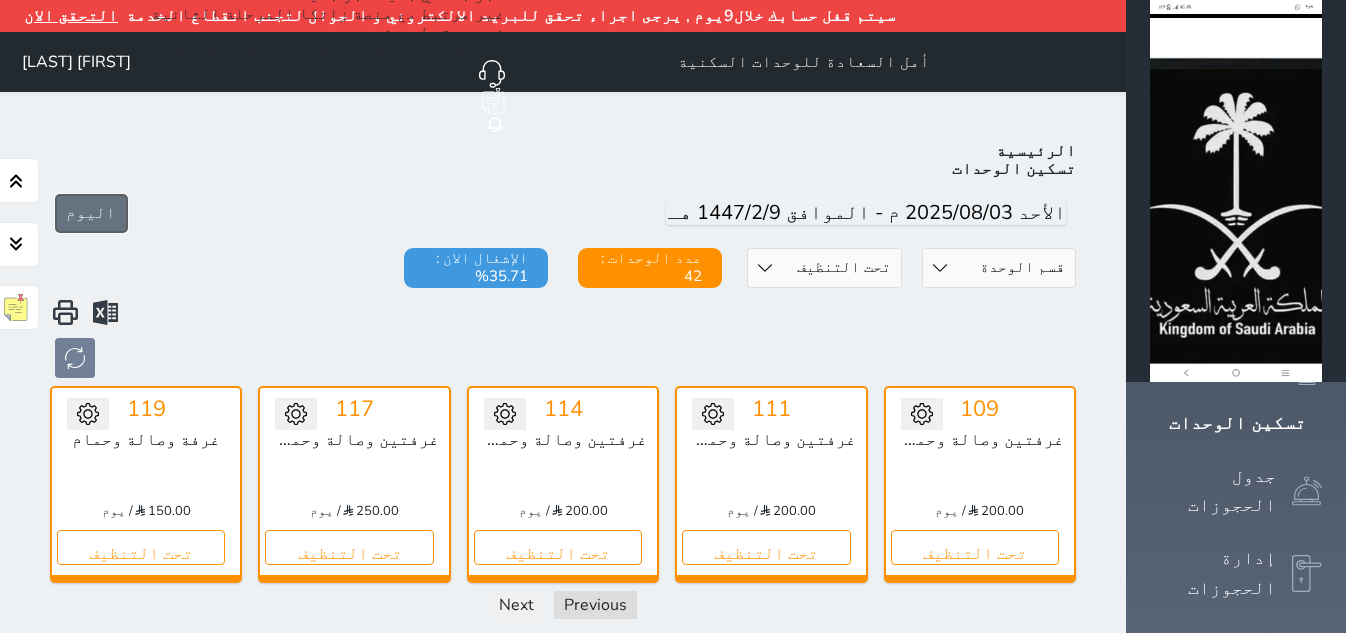 click on "اليوم" at bounding box center (91, 213) 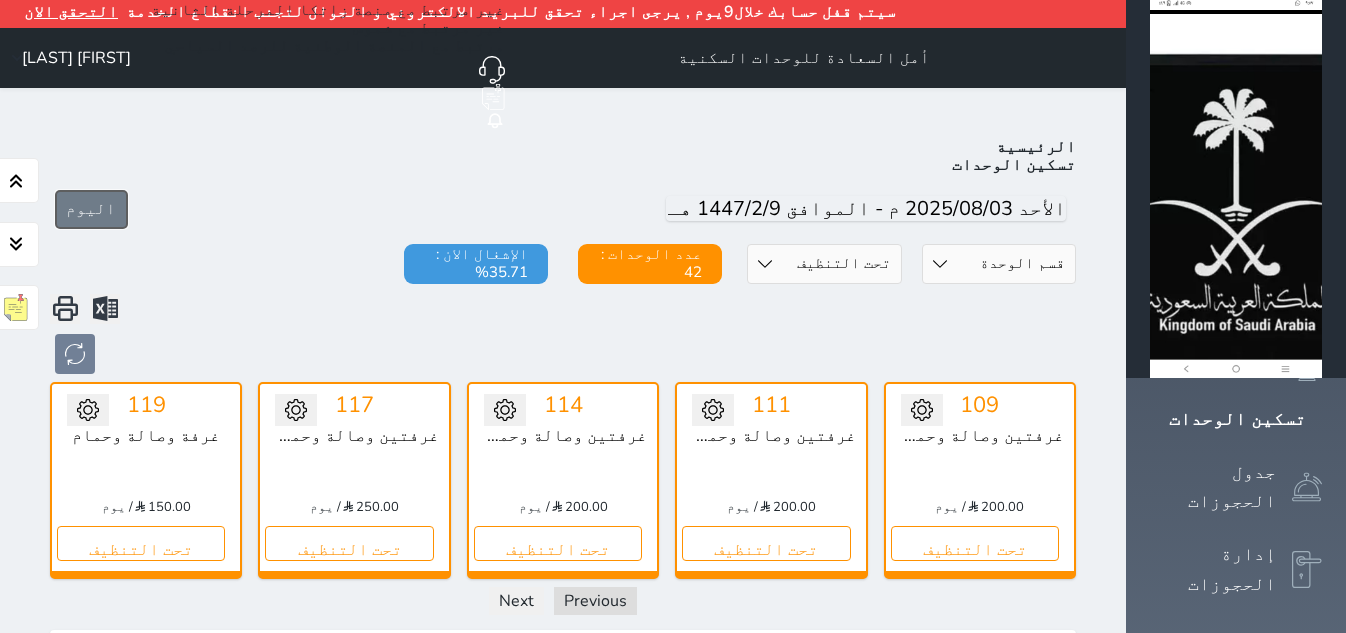 scroll, scrollTop: 0, scrollLeft: 0, axis: both 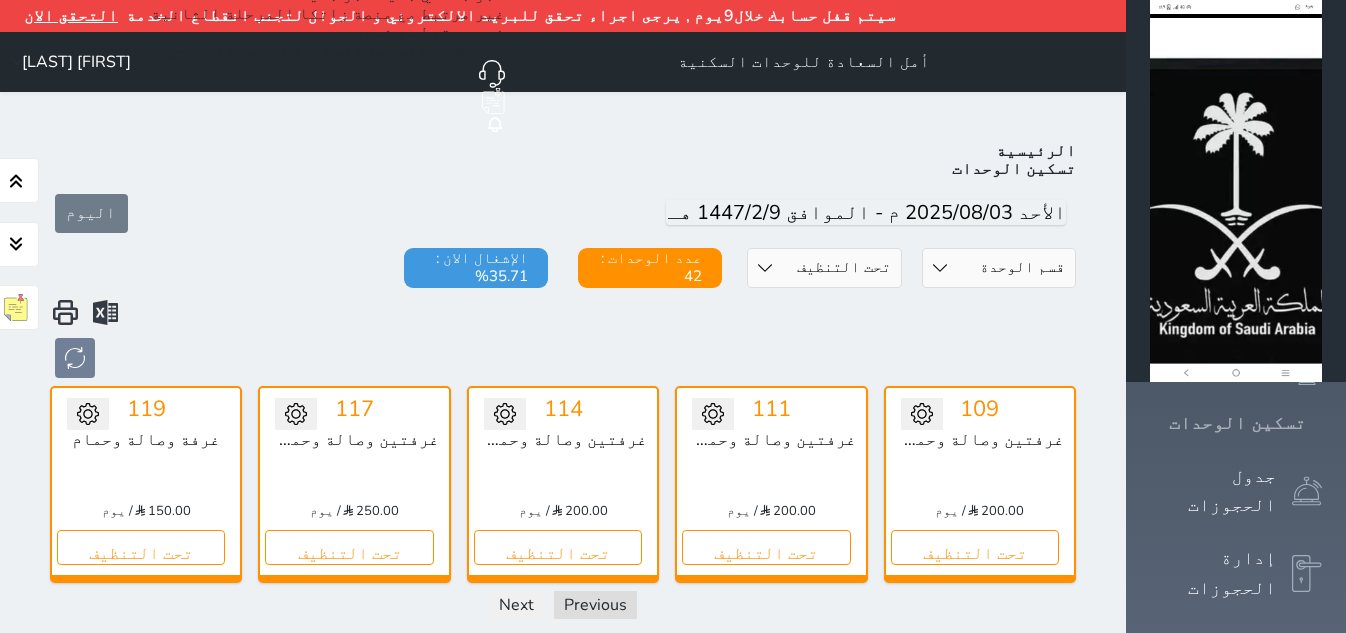 click on "تسكين الوحدات" at bounding box center (1237, 423) 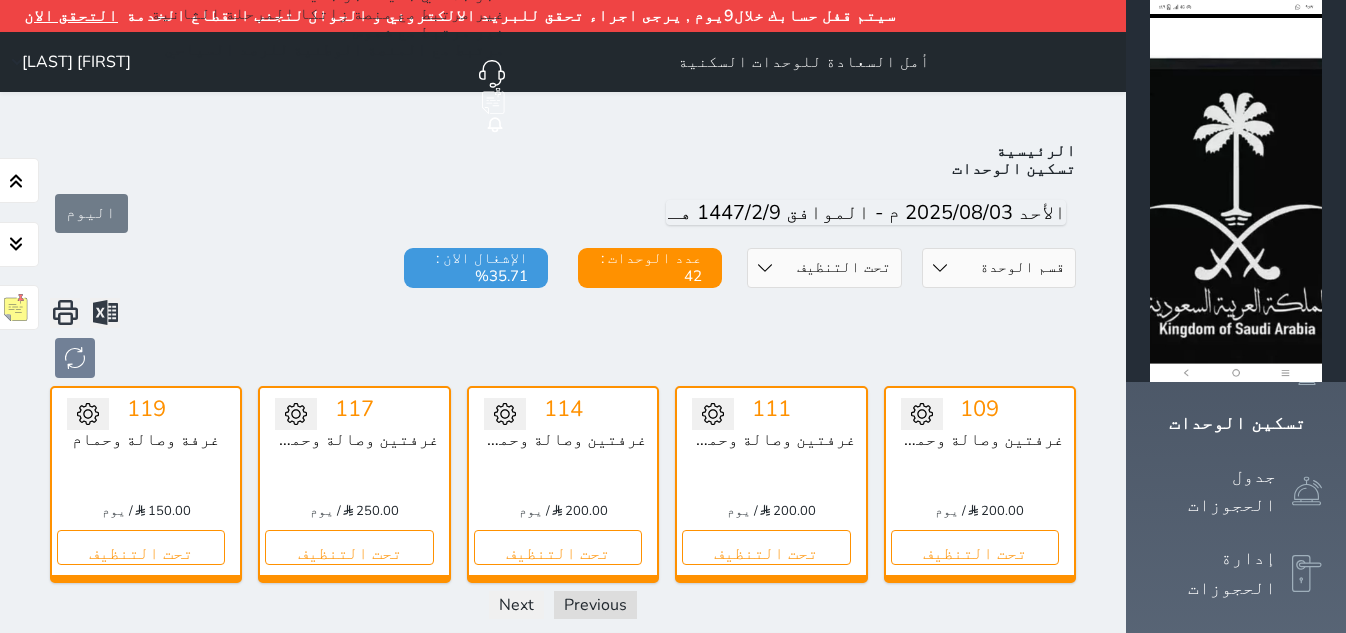 click on "حالة الوحدات متاح تحت التنظيف تحت الصيانة سجل دخول  لم يتم تسجيل الدخول" at bounding box center [824, 268] 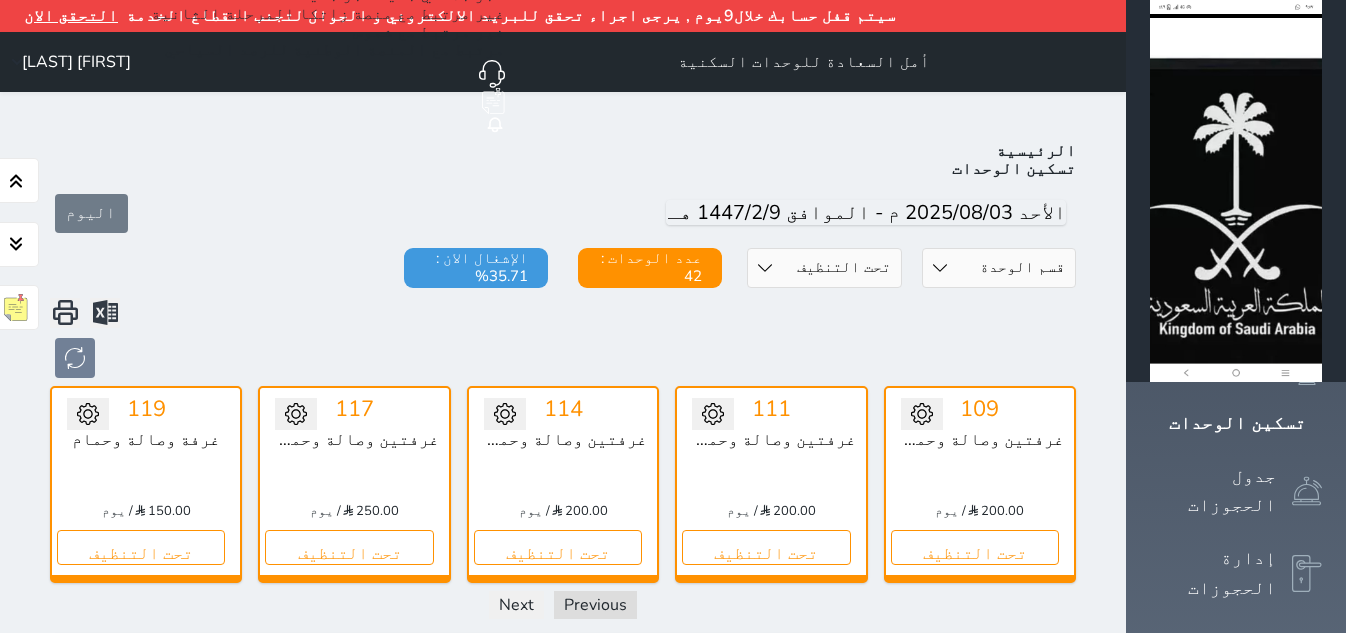select 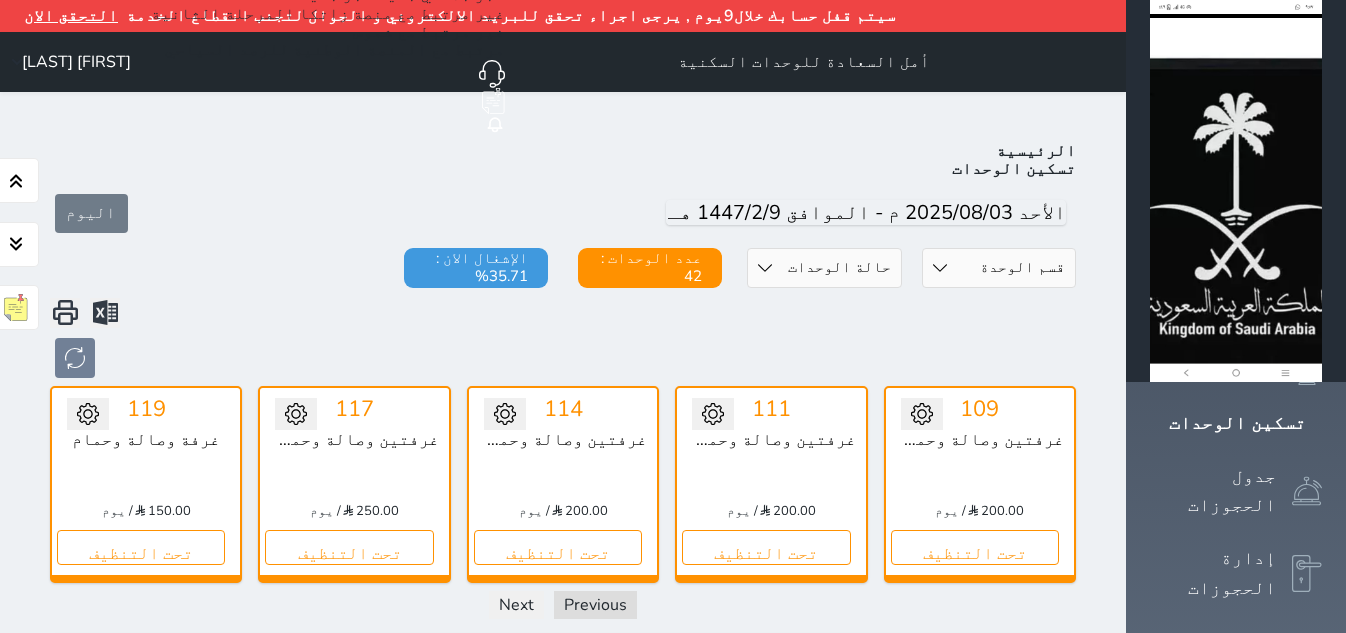 click on "حالة الوحدات متاح تحت التنظيف تحت الصيانة سجل دخول  لم يتم تسجيل الدخول" at bounding box center [824, 268] 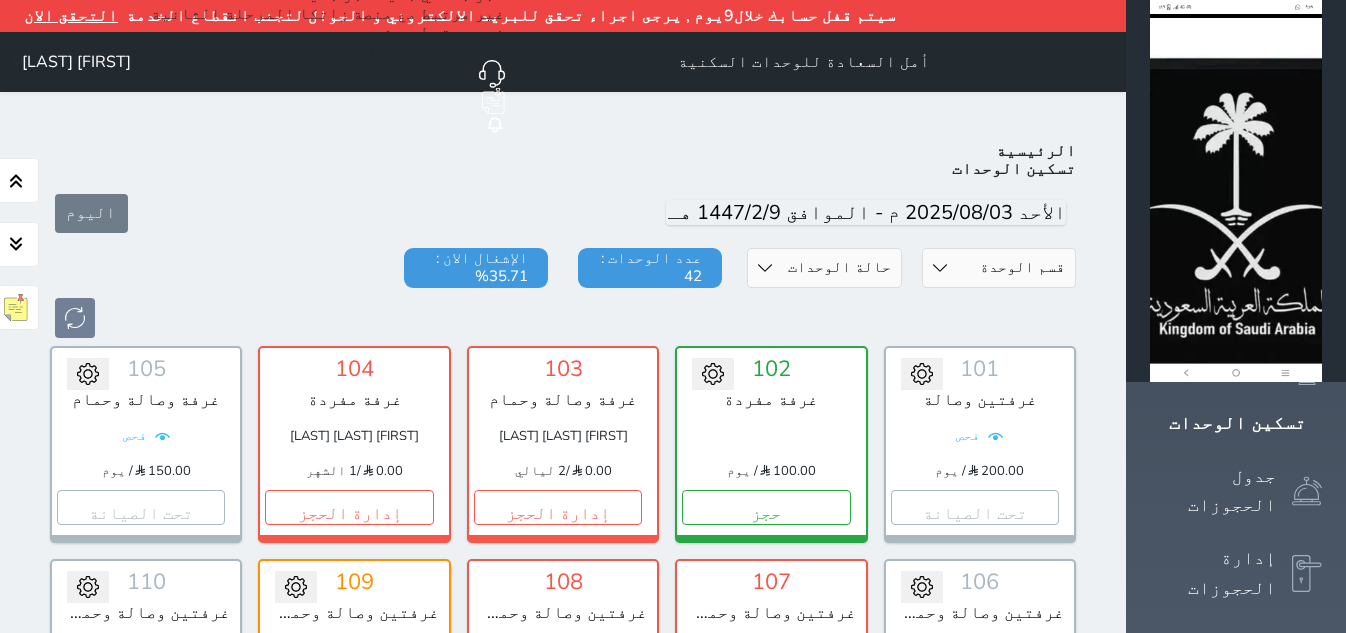 scroll, scrollTop: 110, scrollLeft: 0, axis: vertical 